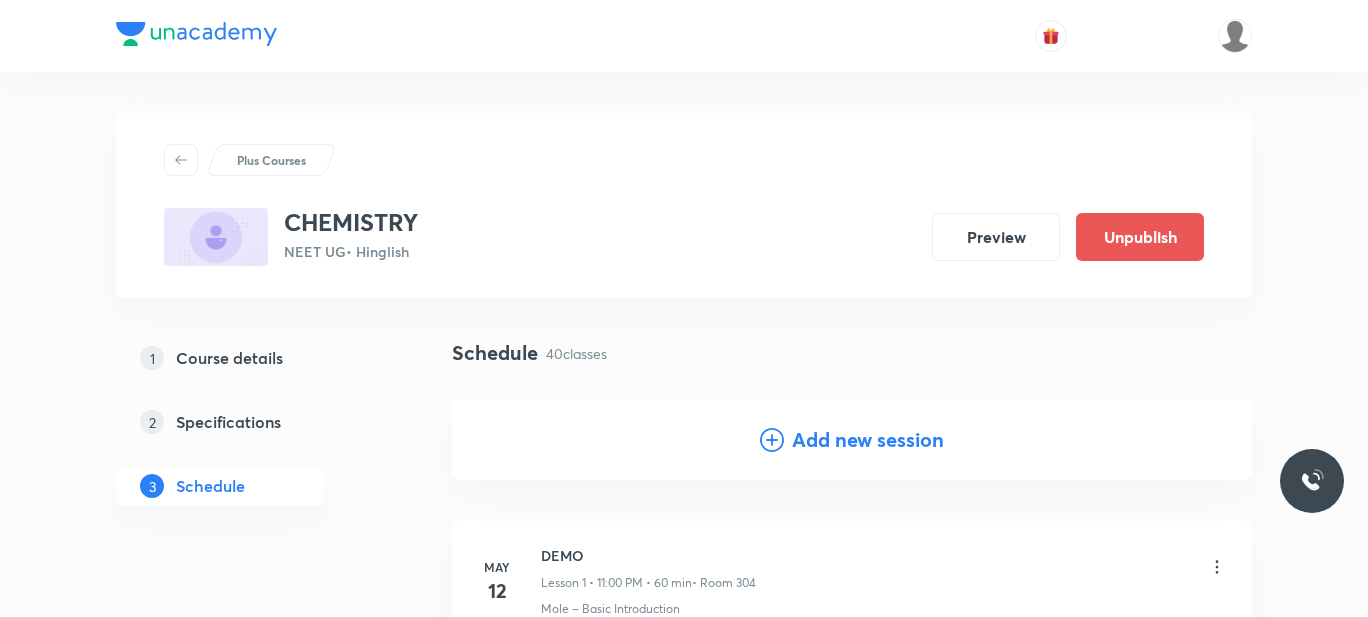scroll, scrollTop: 6468, scrollLeft: 0, axis: vertical 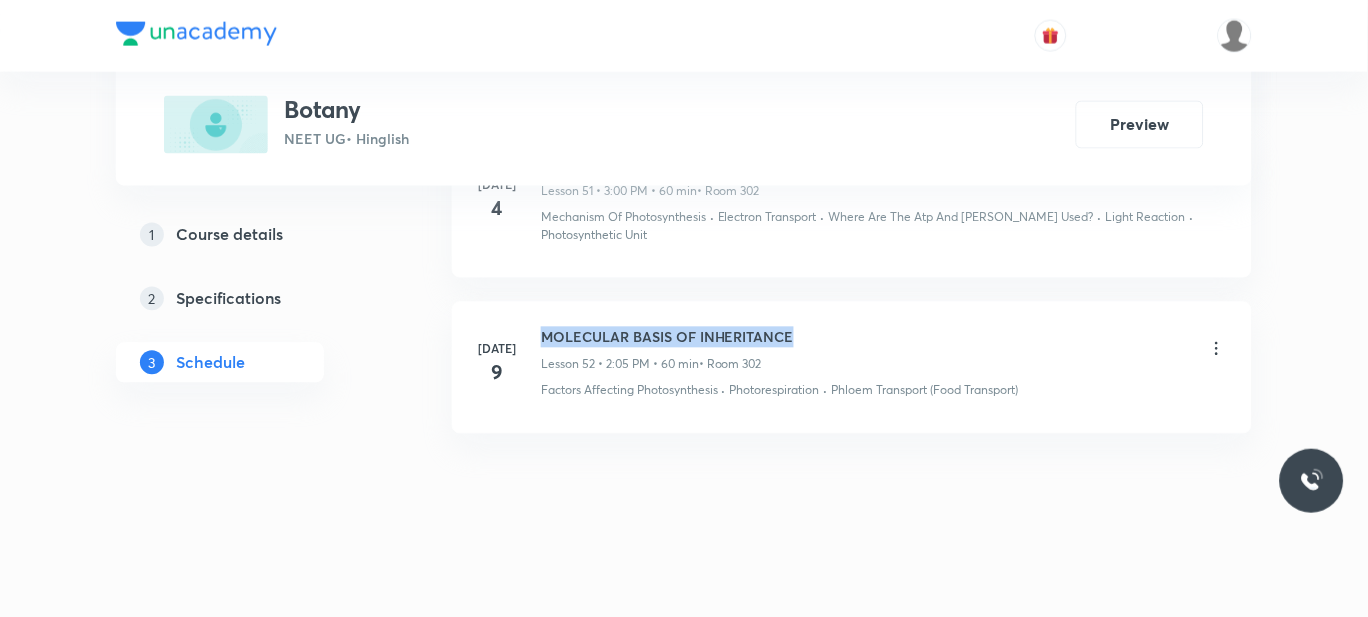 drag, startPoint x: 801, startPoint y: 329, endPoint x: 542, endPoint y: 337, distance: 259.12354 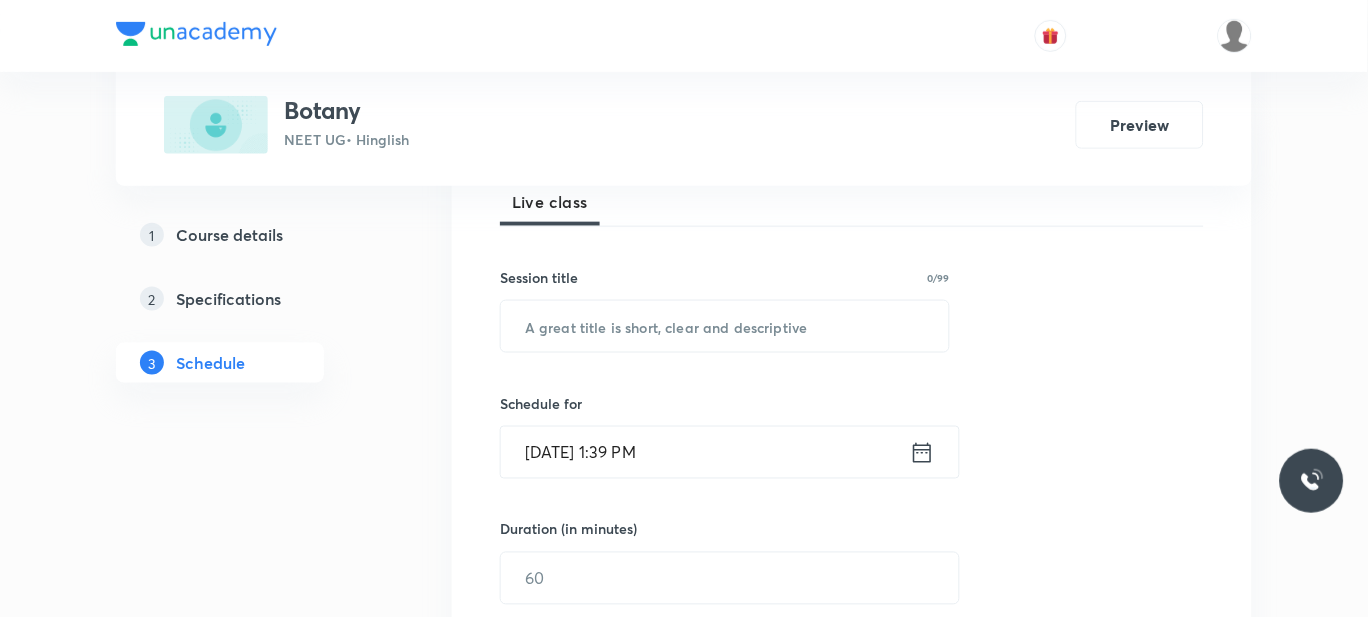 scroll, scrollTop: 301, scrollLeft: 0, axis: vertical 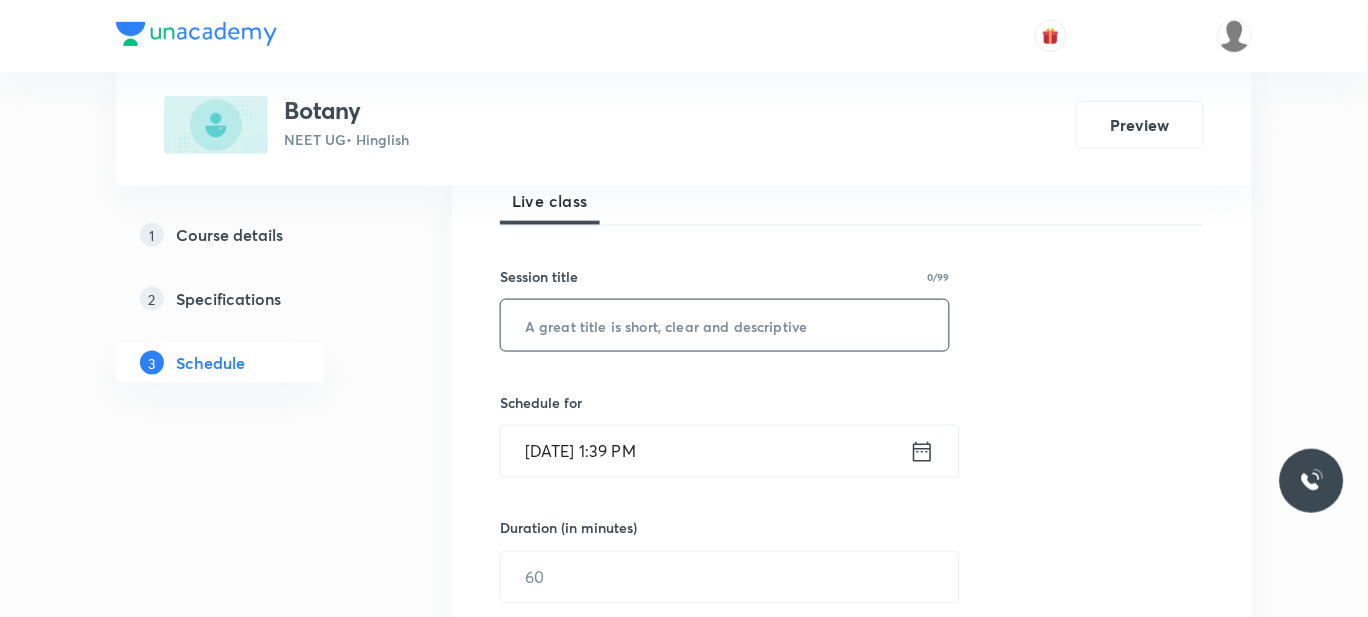 click at bounding box center [725, 325] 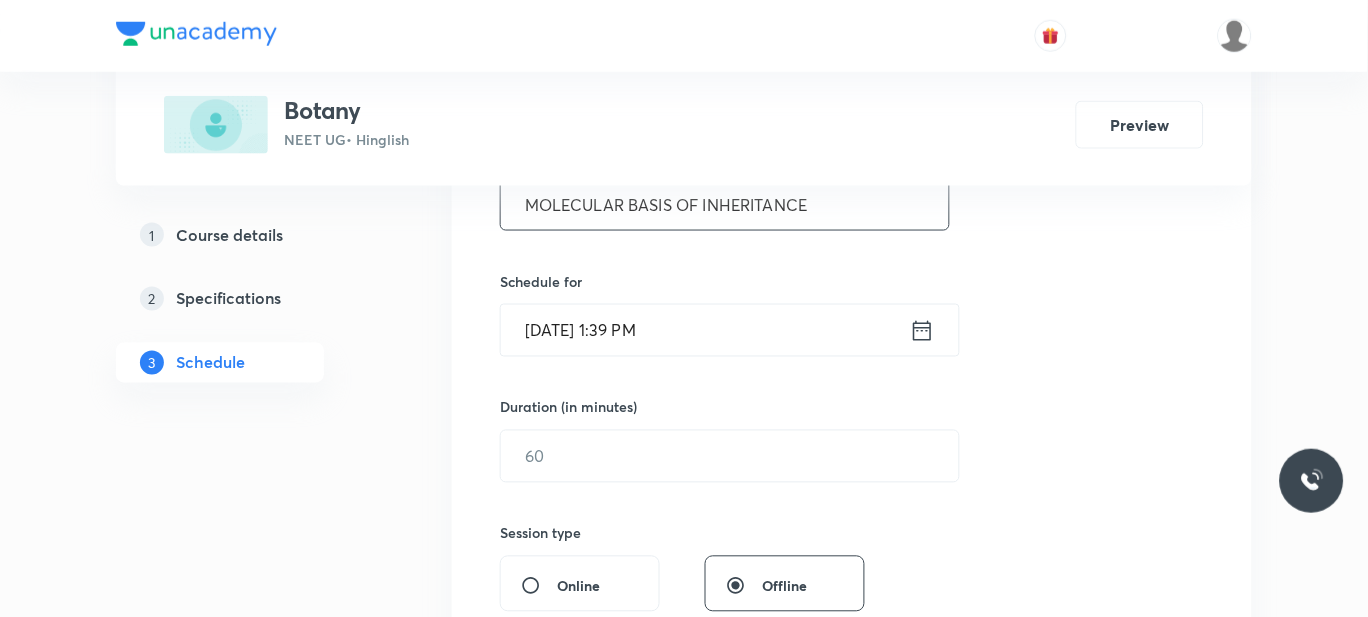 scroll, scrollTop: 426, scrollLeft: 0, axis: vertical 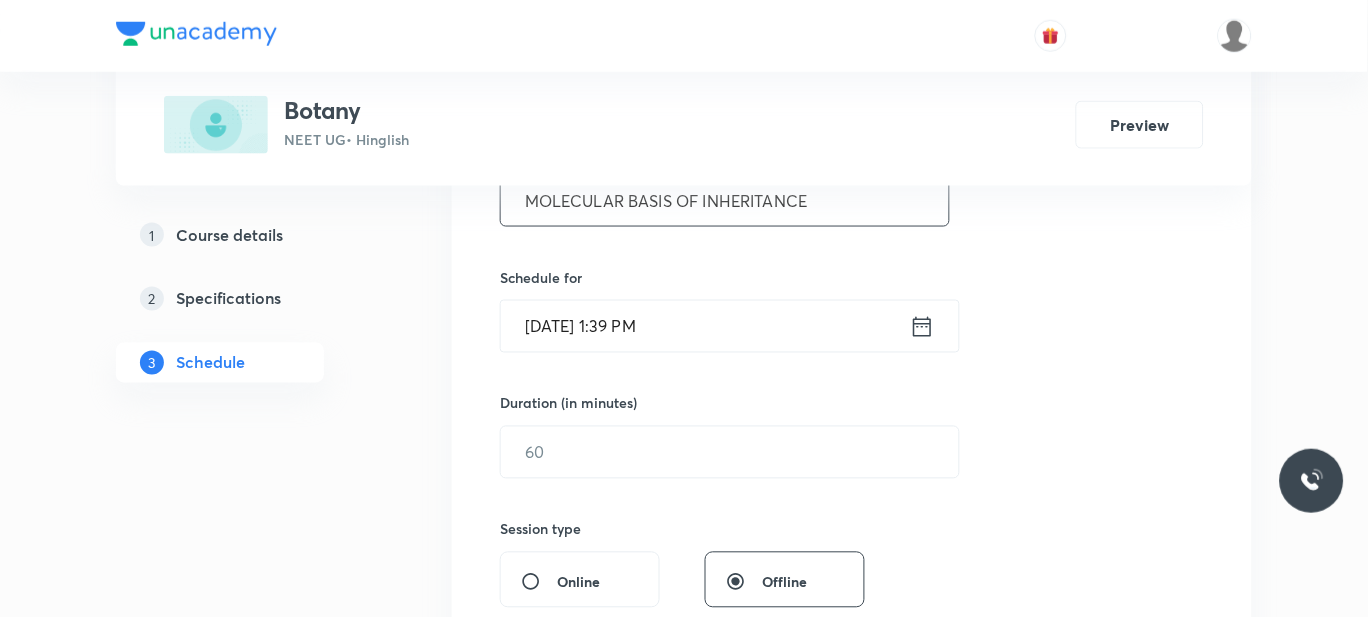type on "MOLECULAR BASIS OF INHERITANCE" 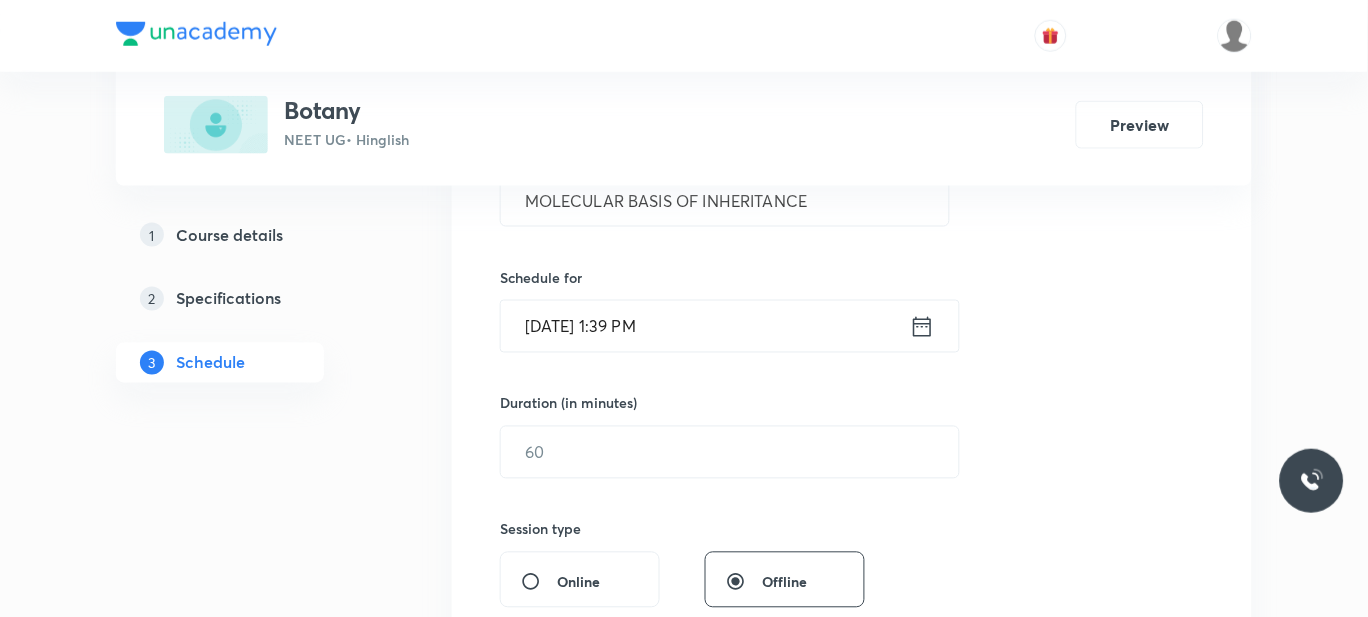 click on "[DATE] 1:39 PM" at bounding box center (705, 326) 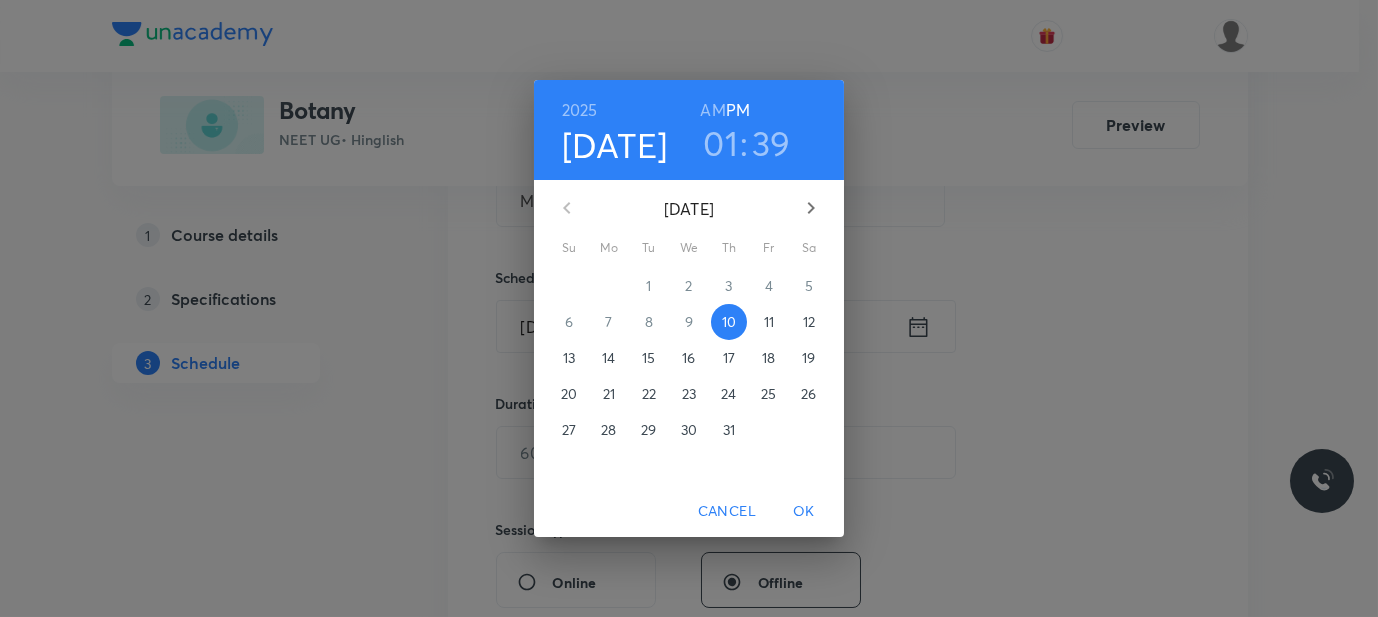 click on "AM" at bounding box center (712, 110) 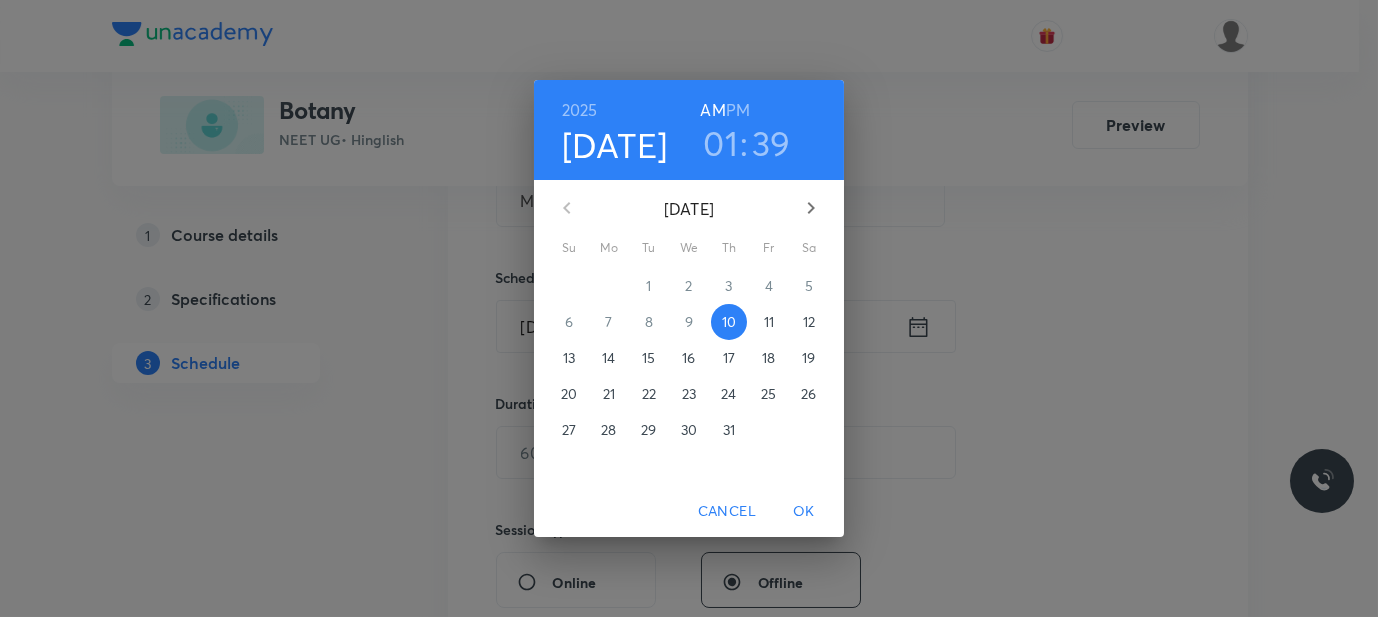 click on "PM" at bounding box center [738, 110] 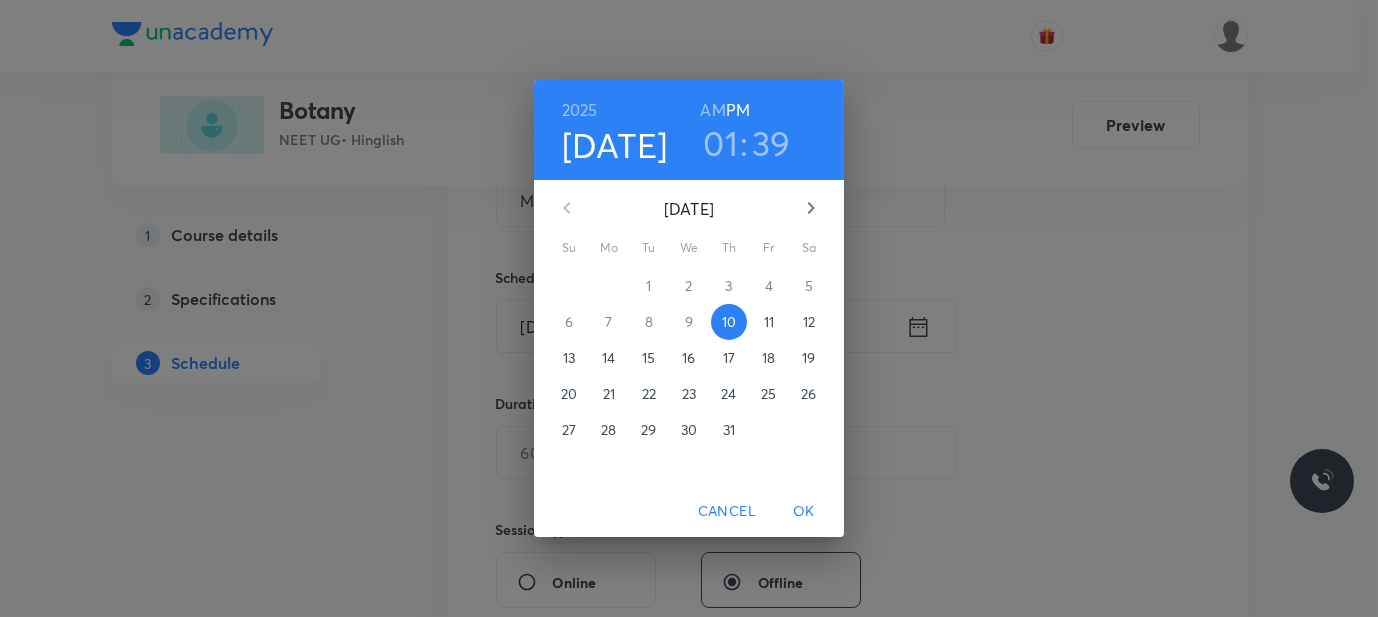click on "01" at bounding box center [720, 143] 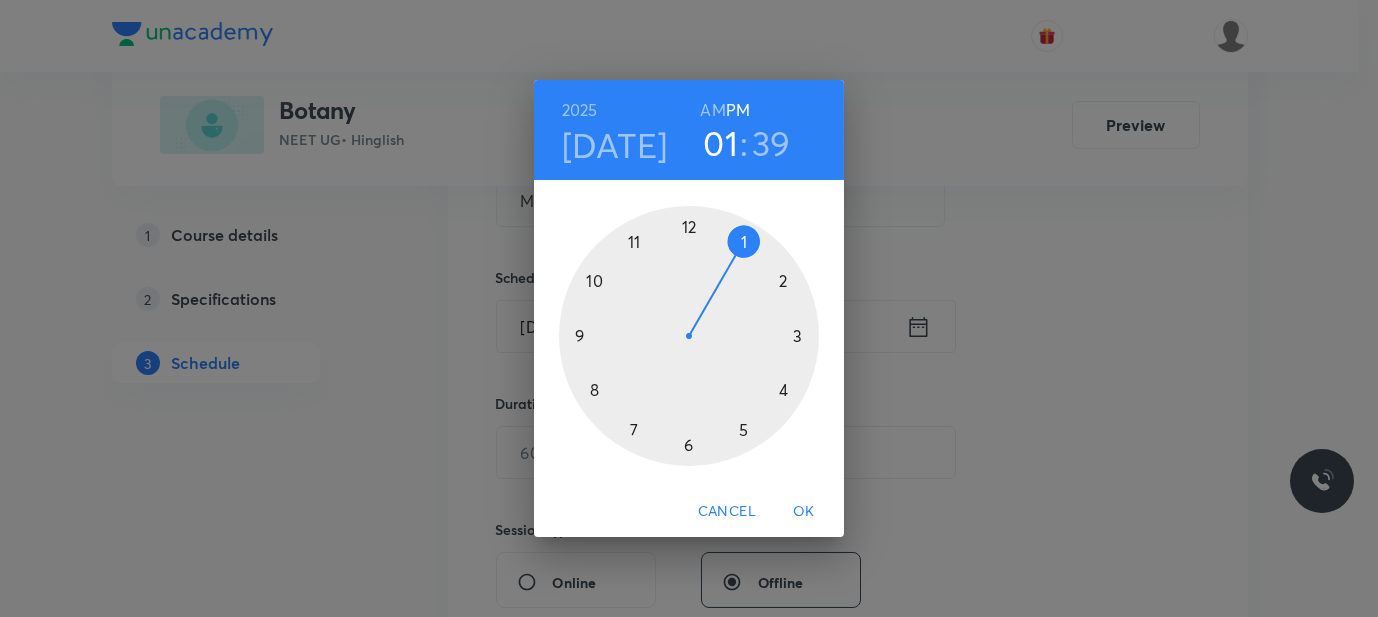 click at bounding box center [689, 336] 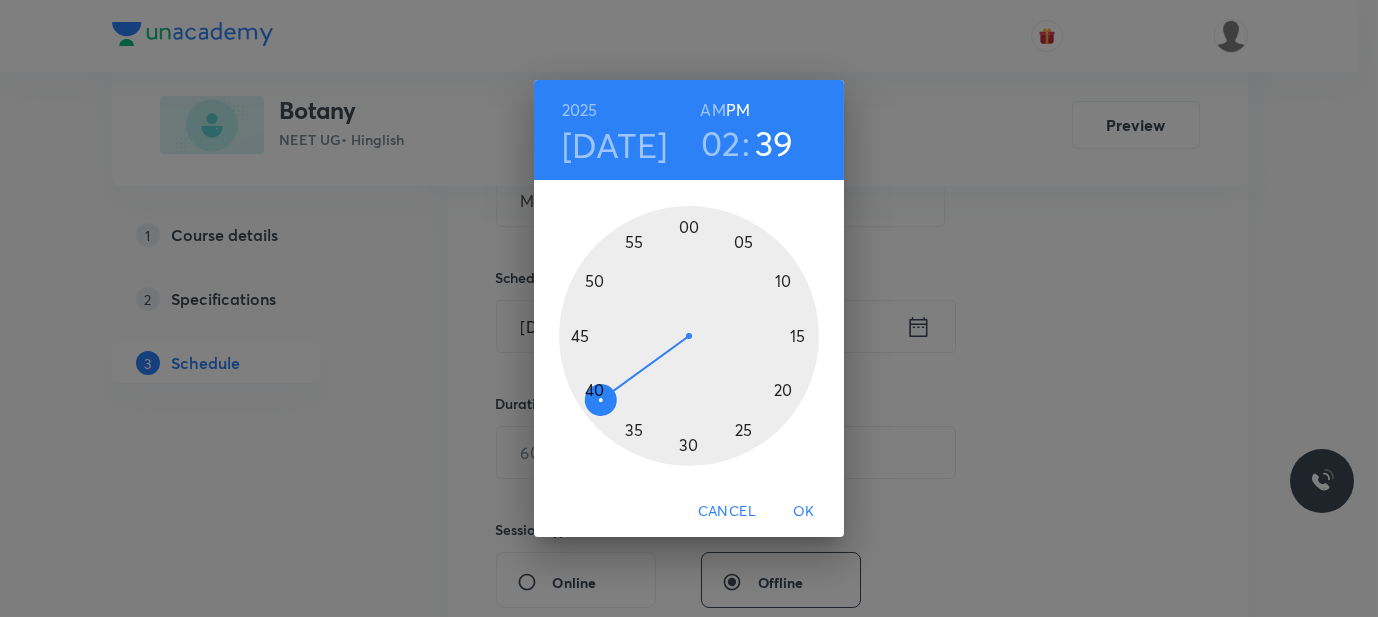 click at bounding box center [689, 336] 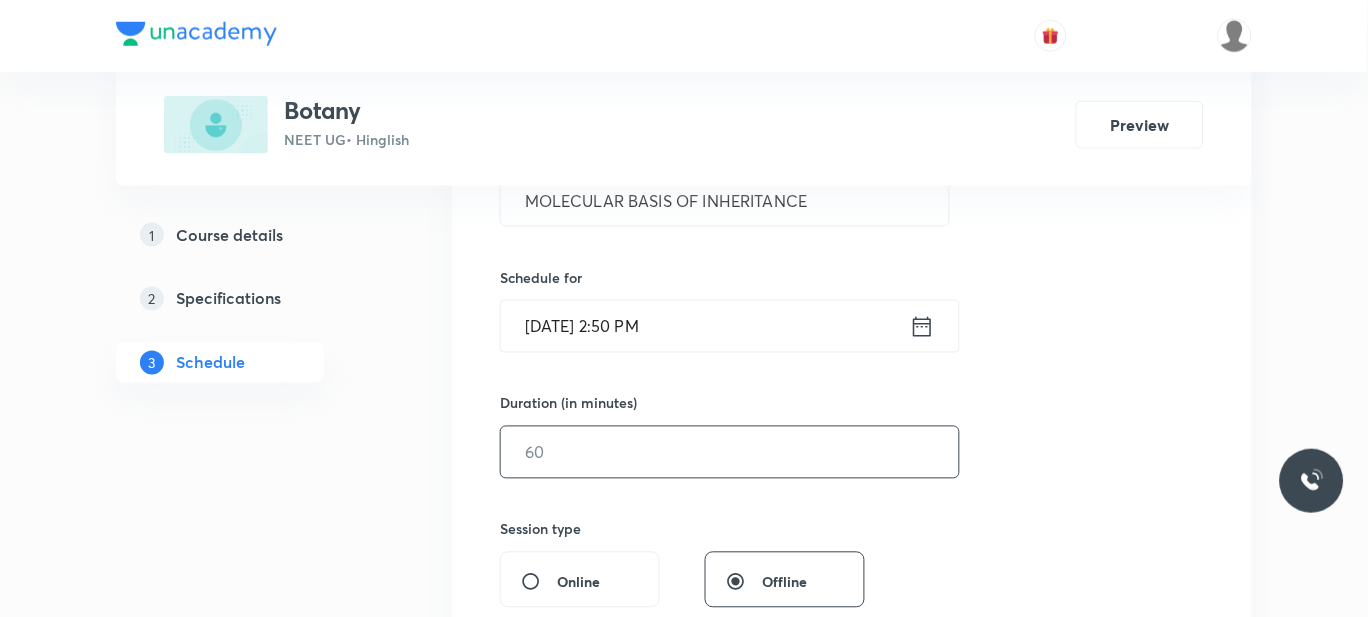 click at bounding box center (730, 452) 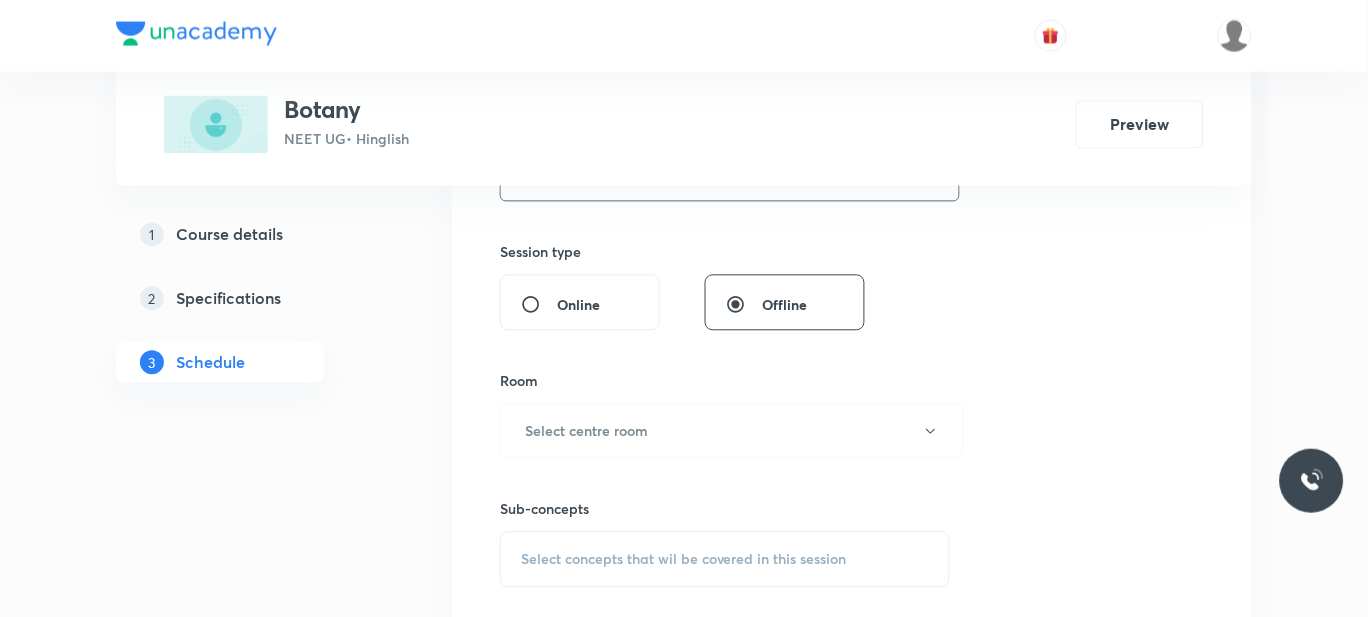scroll, scrollTop: 712, scrollLeft: 0, axis: vertical 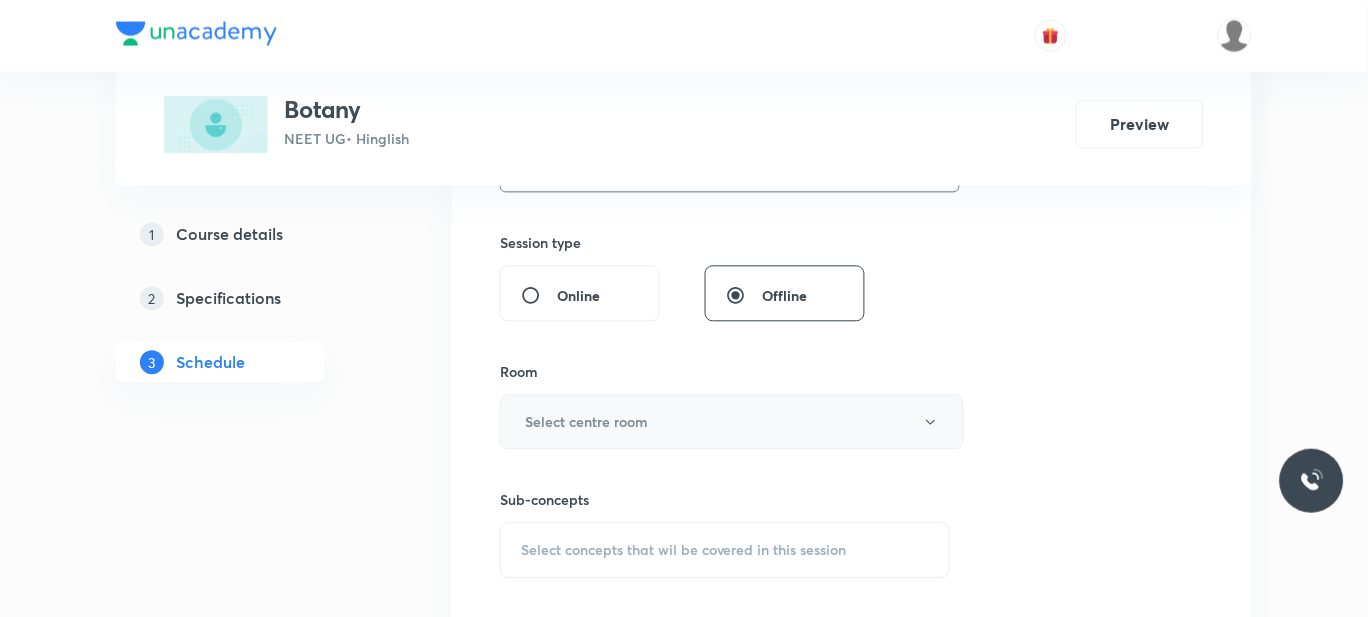 type on "60" 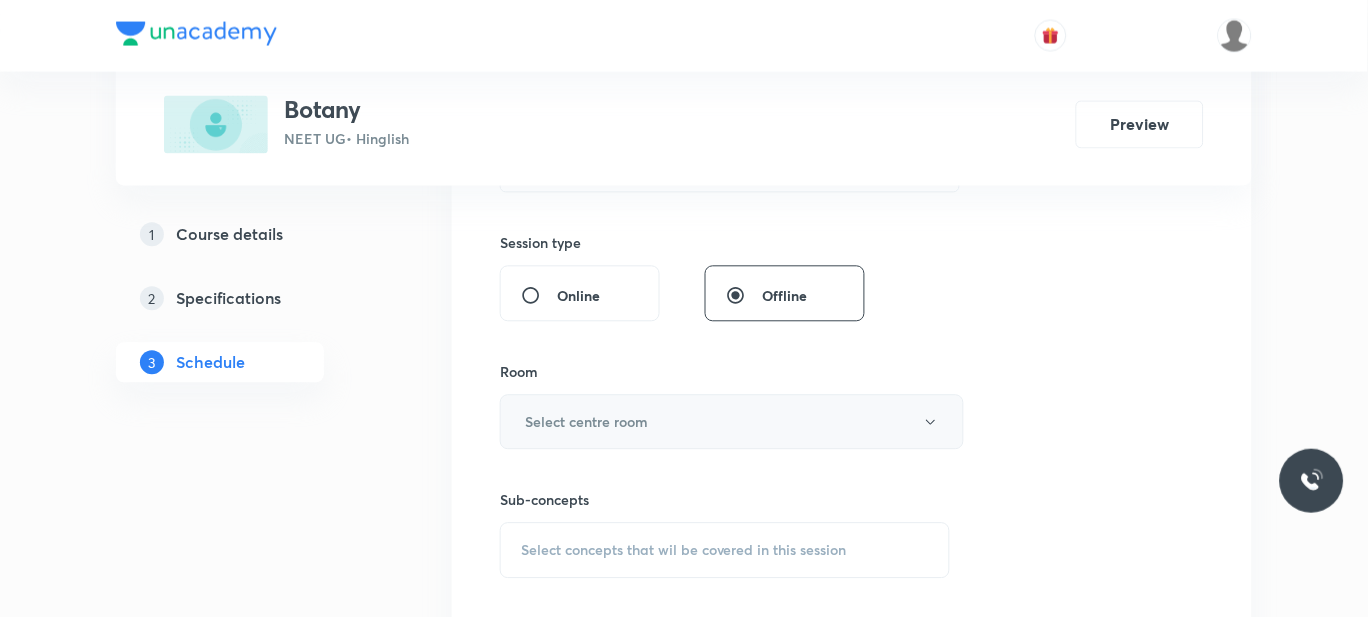 click on "Select centre room" at bounding box center (586, 422) 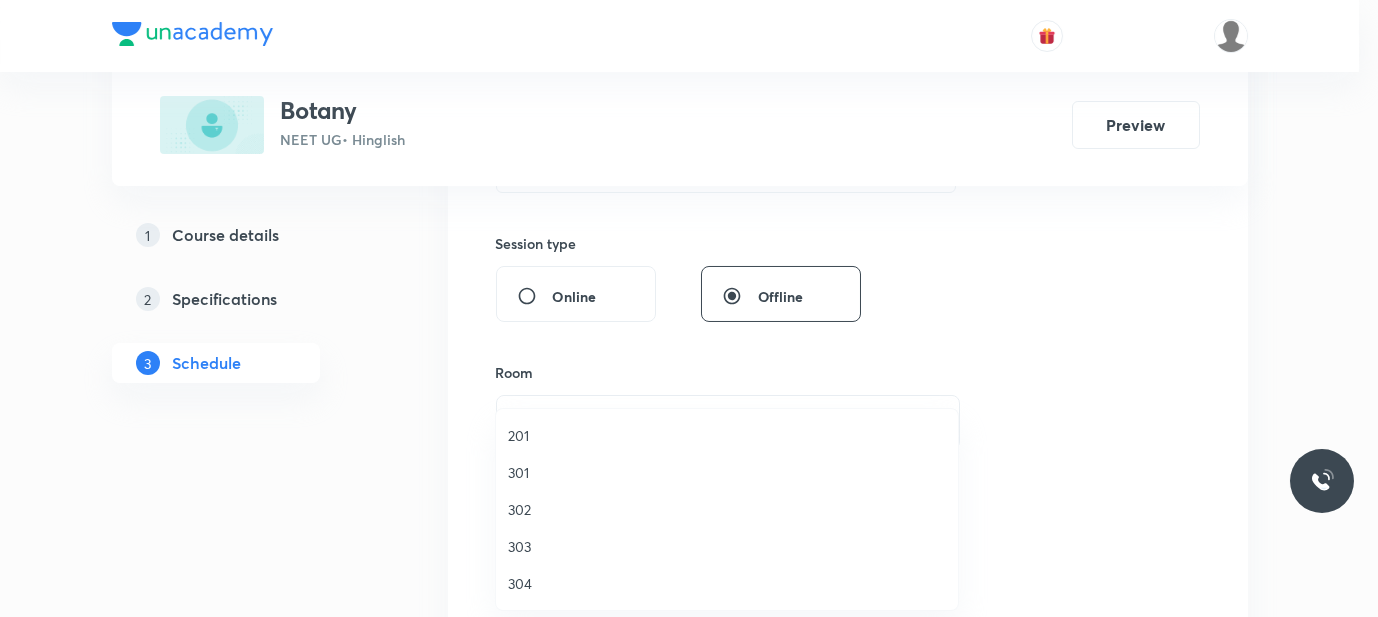 click on "201" at bounding box center [727, 435] 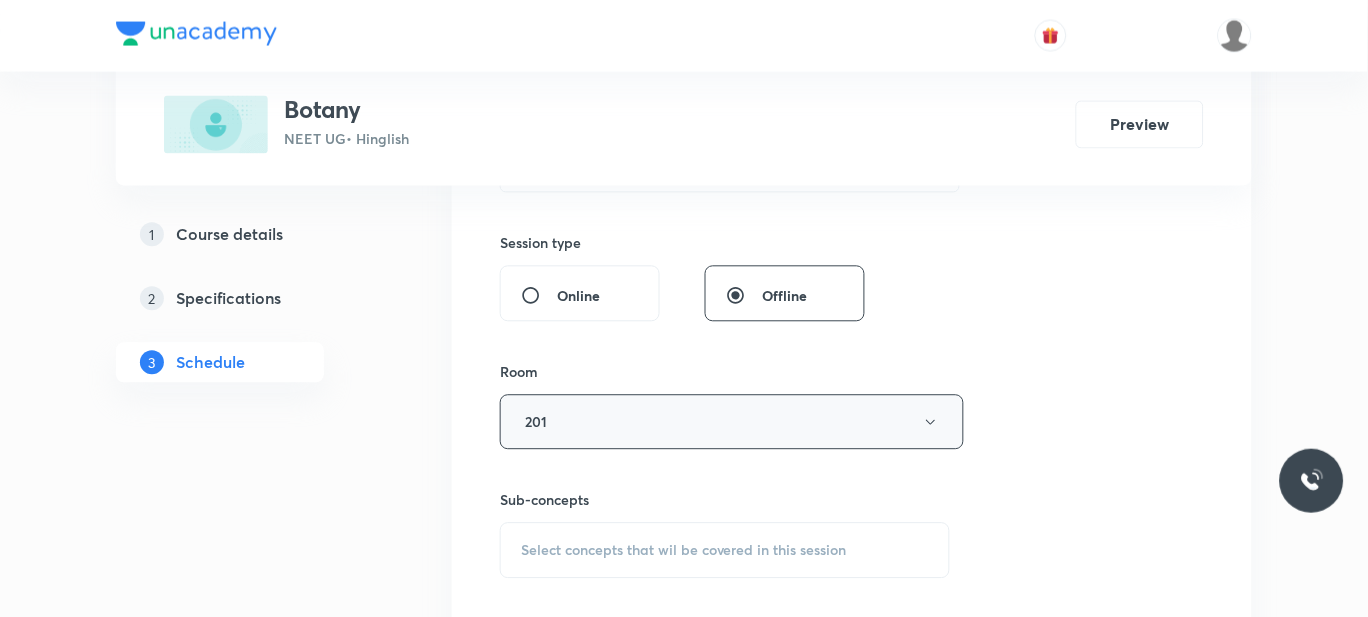 click on "201" at bounding box center (732, 422) 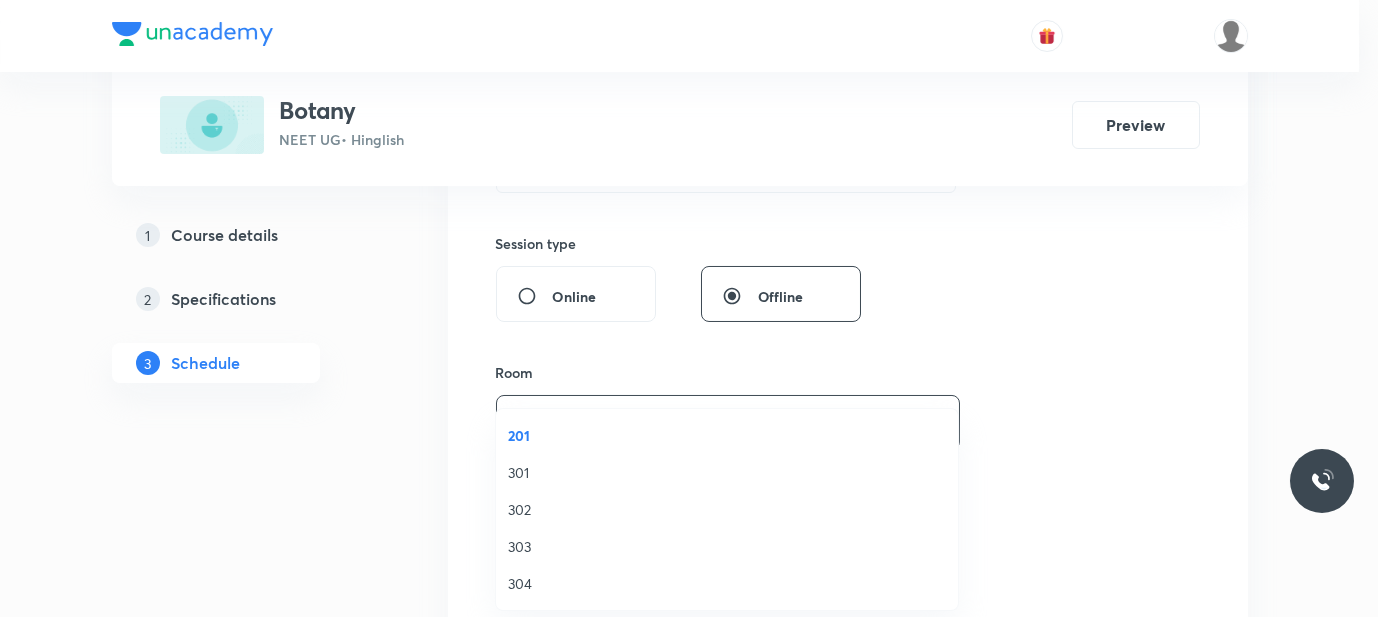 click at bounding box center (689, 308) 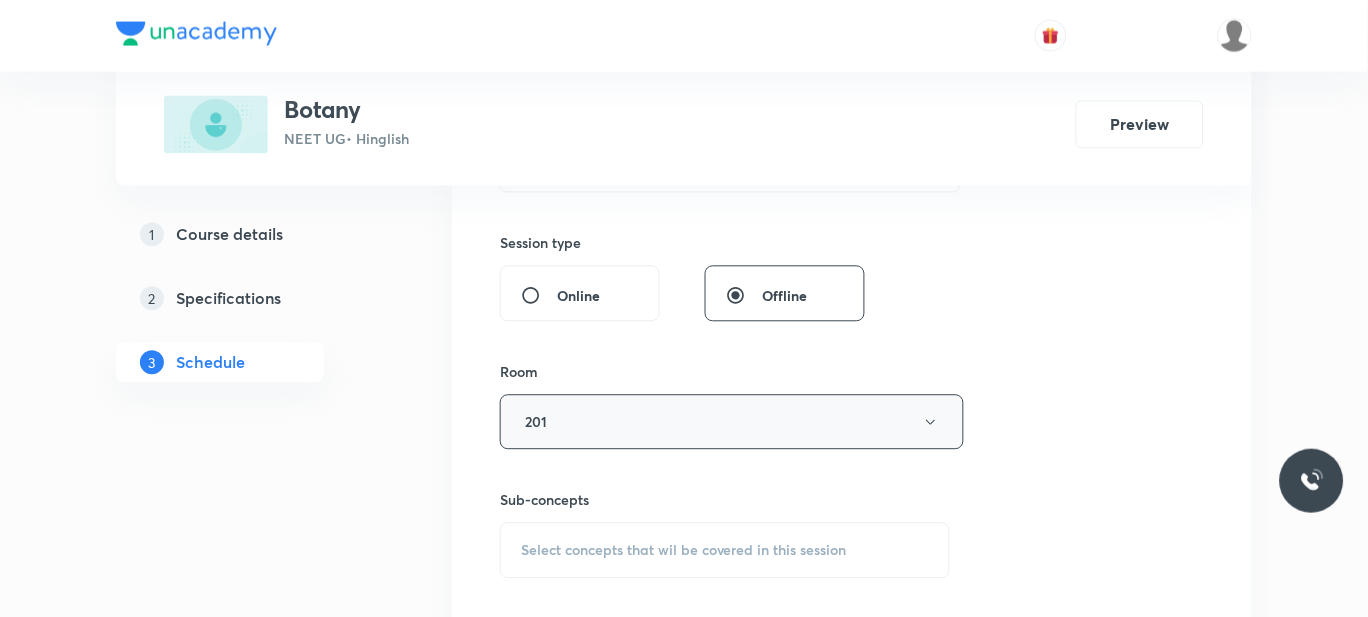 click on "201" at bounding box center (732, 422) 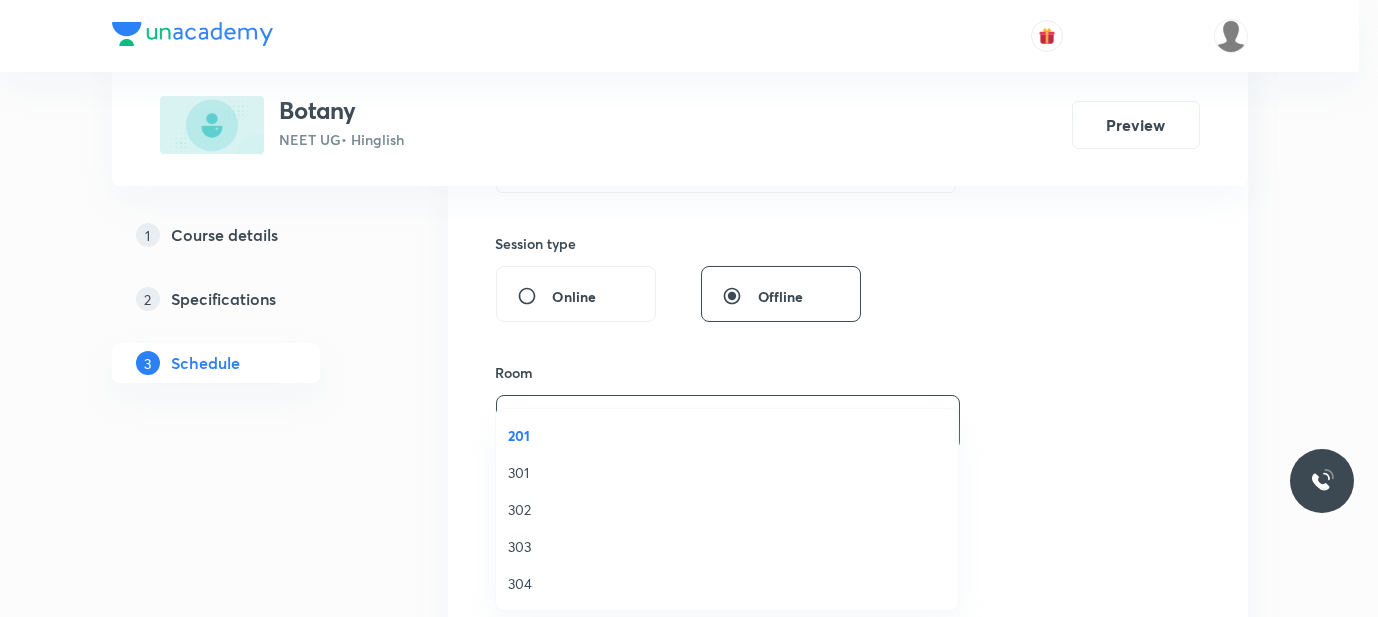 click on "302" at bounding box center [727, 509] 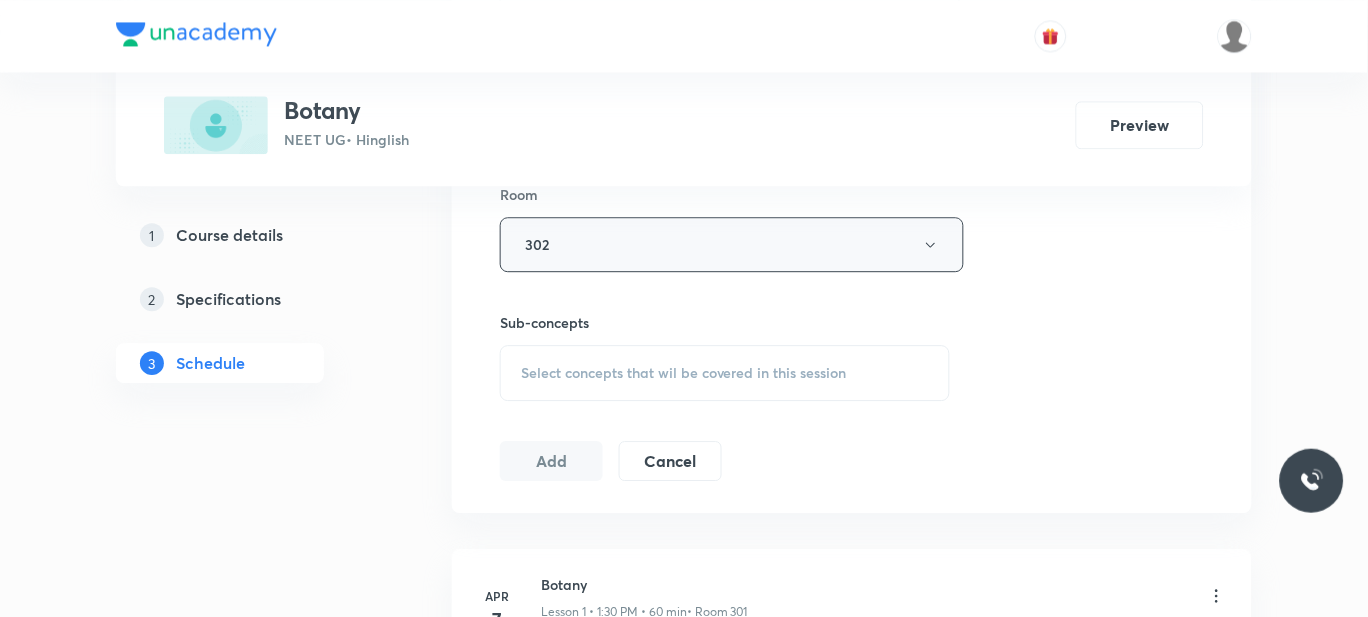 scroll, scrollTop: 895, scrollLeft: 0, axis: vertical 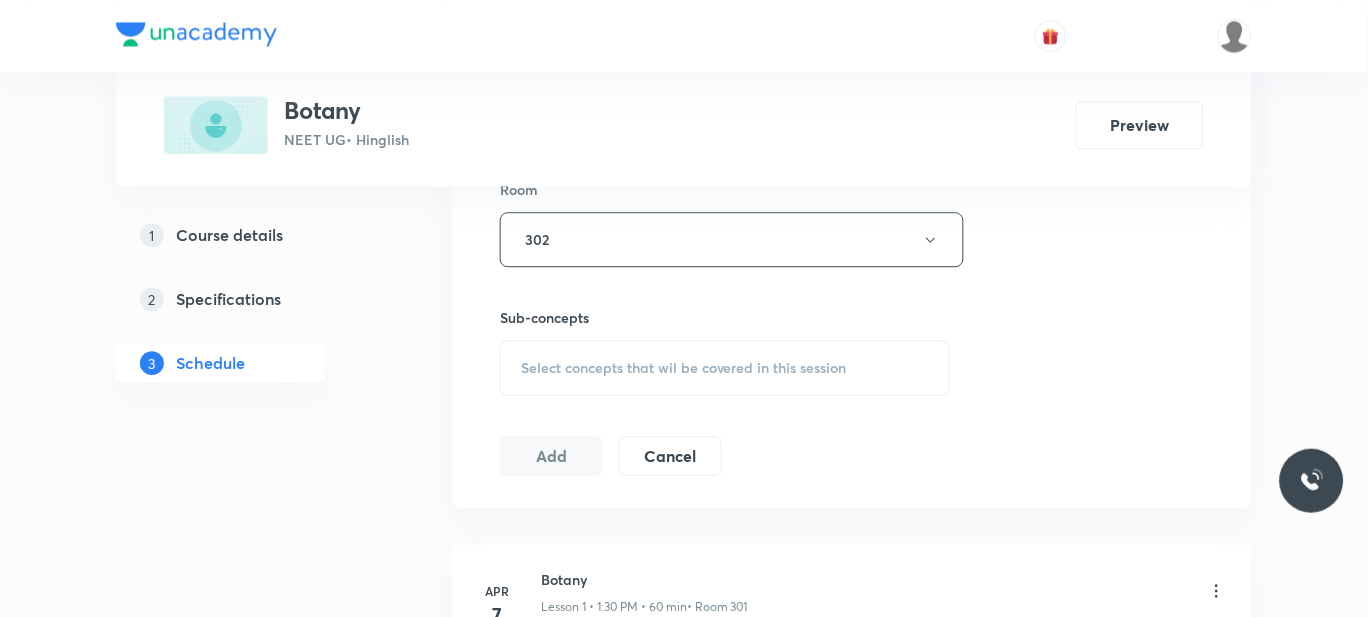 click on "Select concepts that wil be covered in this session" at bounding box center [725, 368] 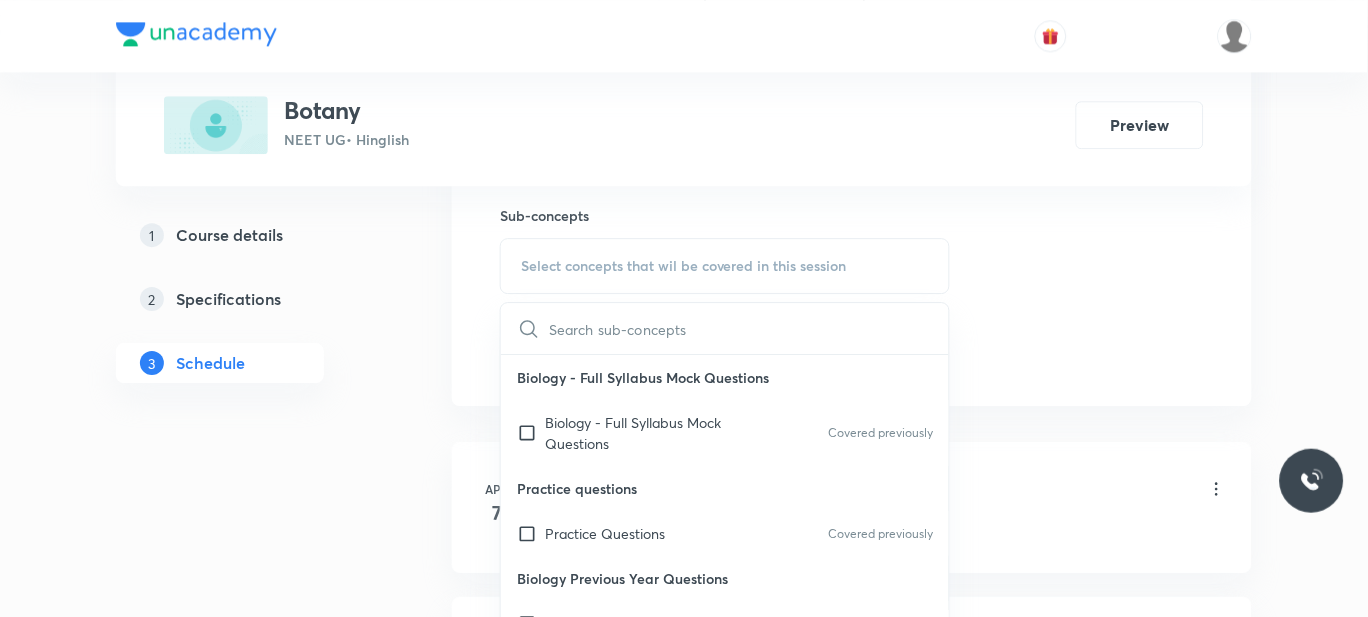 scroll, scrollTop: 998, scrollLeft: 0, axis: vertical 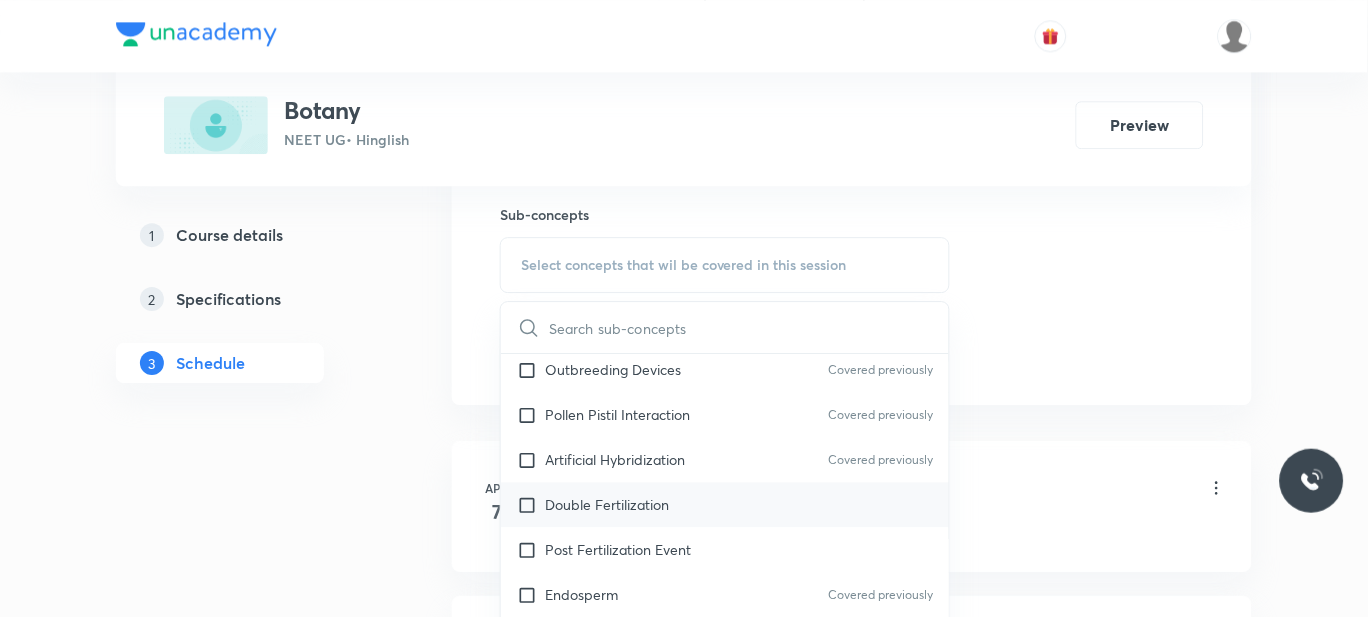 click on "Double Fertilization" at bounding box center (607, 504) 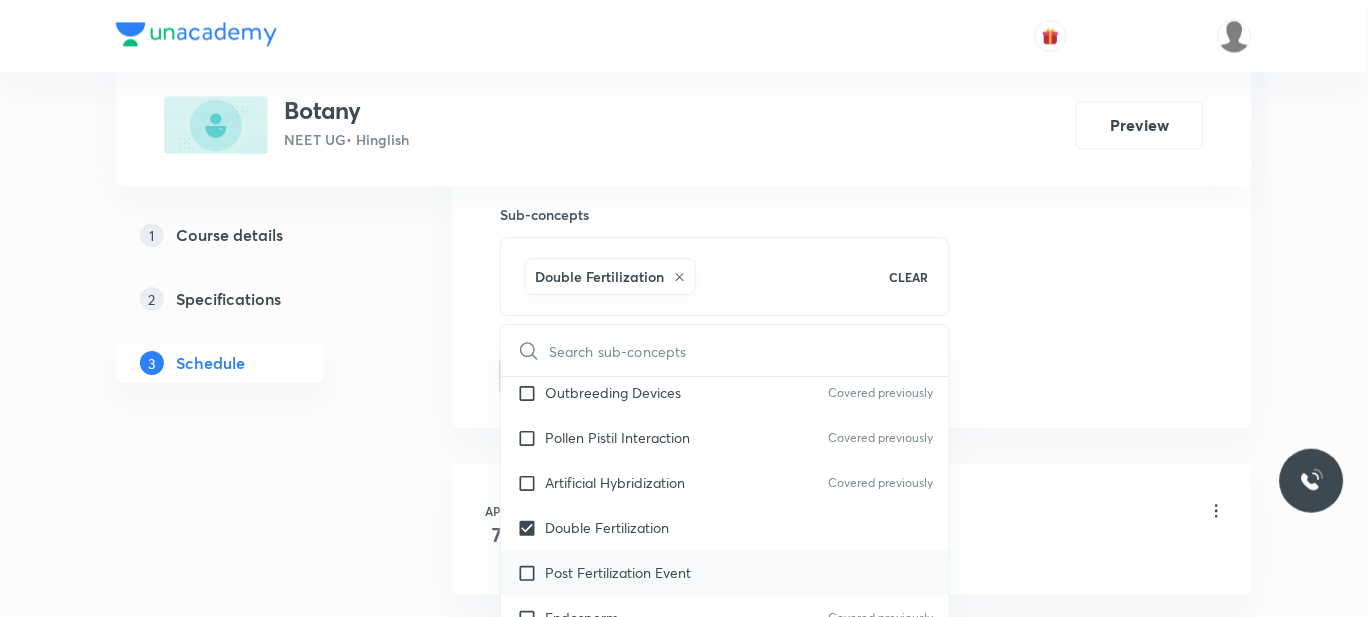 click on "Post Fertilization Event" at bounding box center (618, 572) 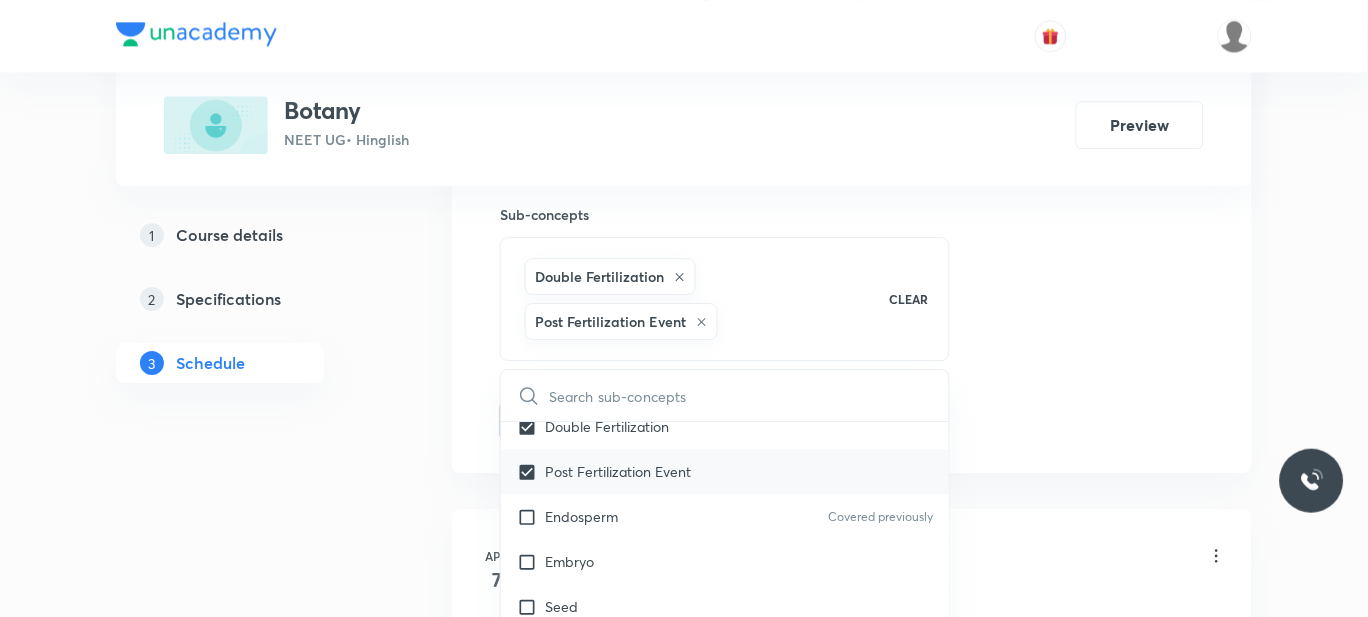 scroll, scrollTop: 12436, scrollLeft: 0, axis: vertical 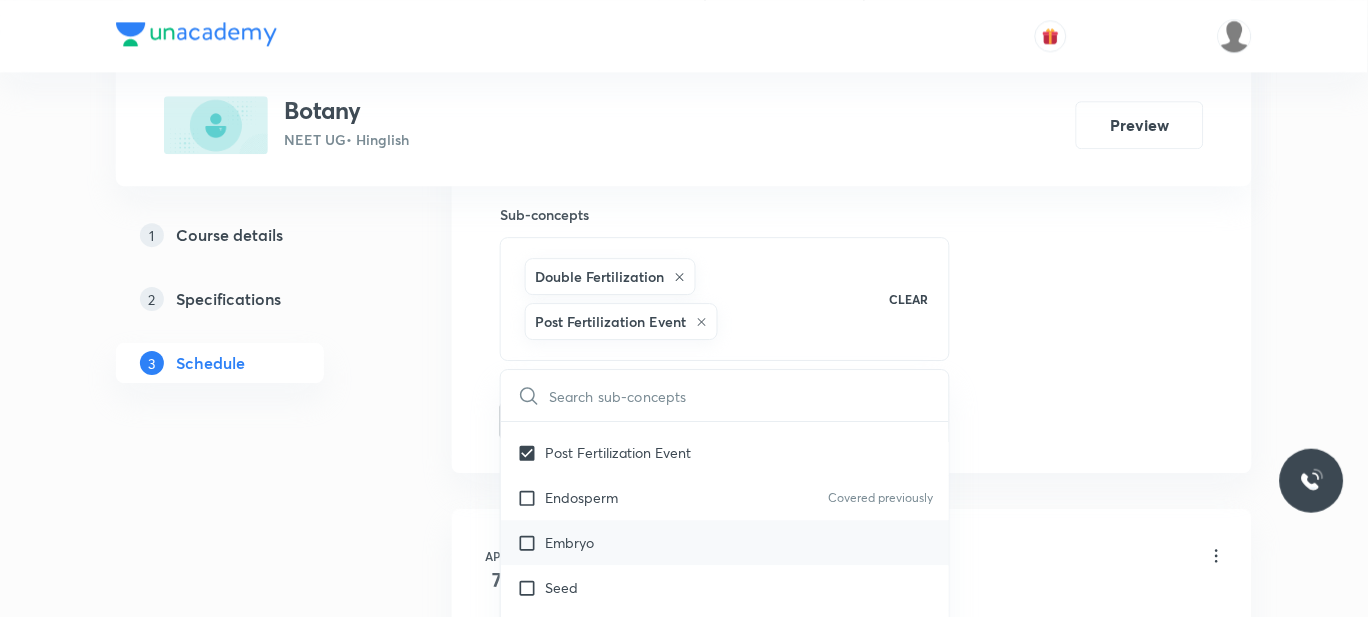 click on "Embryo" at bounding box center (725, 542) 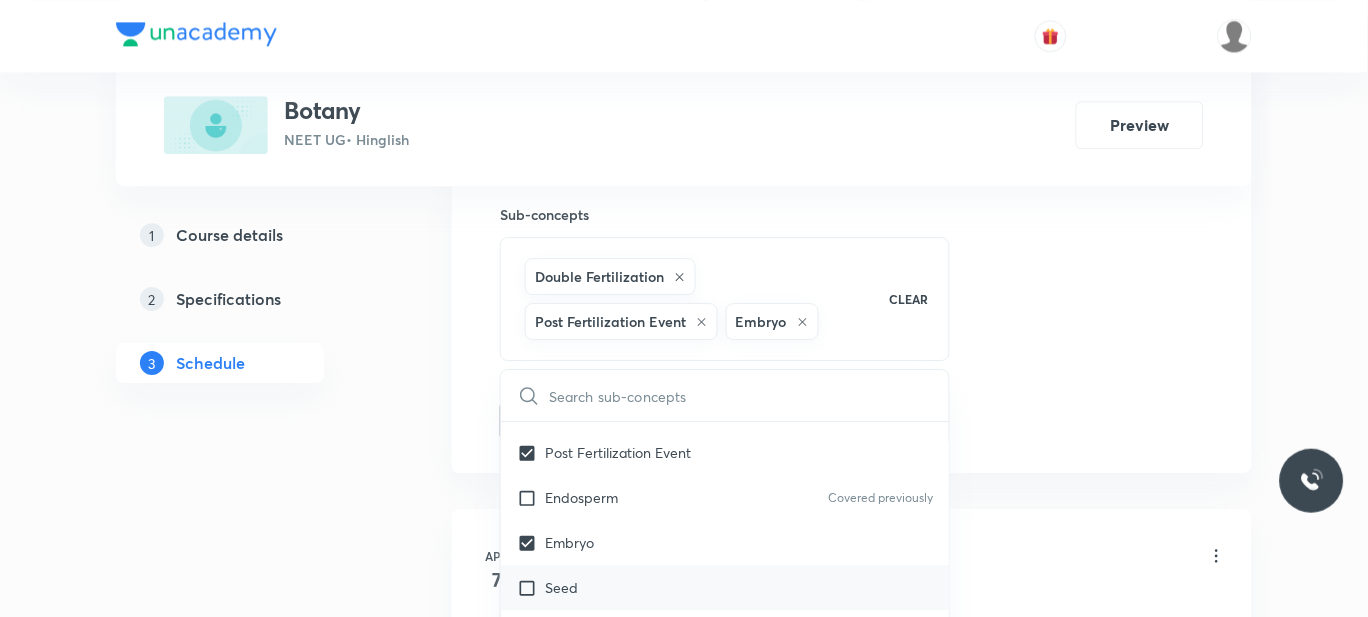 click on "Seed" at bounding box center (725, 587) 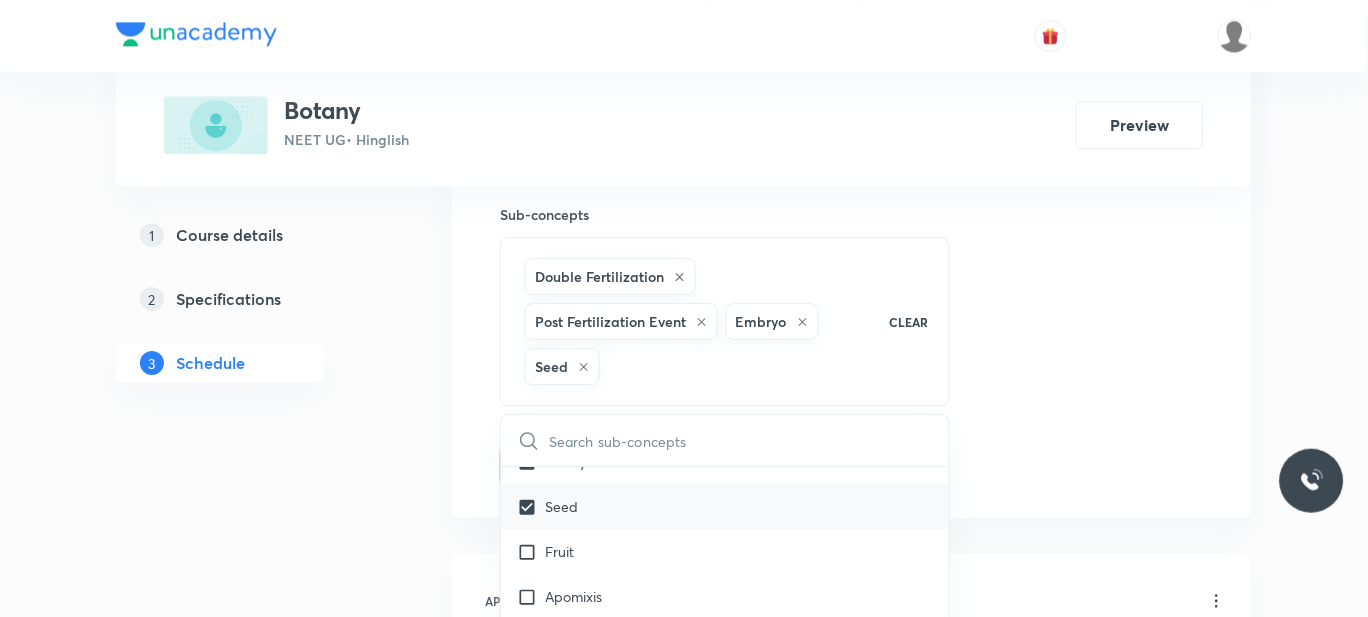 scroll, scrollTop: 12595, scrollLeft: 0, axis: vertical 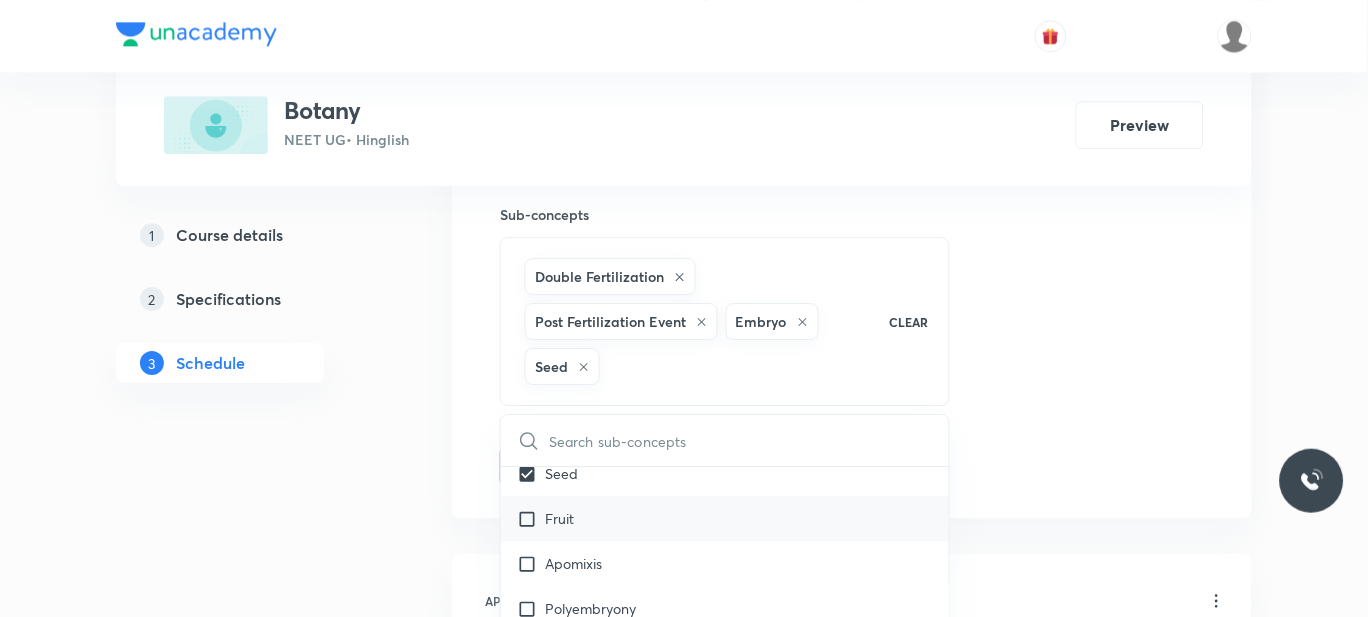 click on "Fruit" at bounding box center (559, 518) 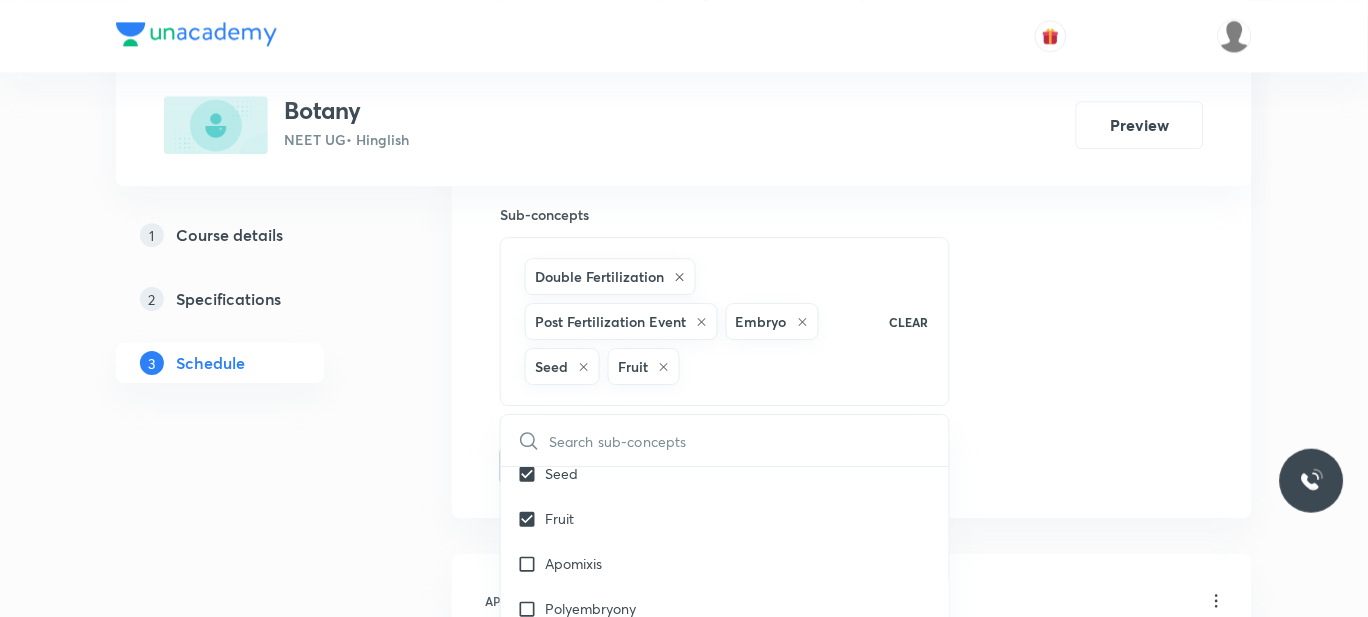 click on "Plus Courses Botany NEET UG  • Hinglish Preview 1 Course details 2 Specifications 3 Schedule Schedule 52  classes Session  53 Live class Session title 30/99 MOLECULAR BASIS OF INHERITANCE ​ Schedule for [DATE] 2:50 PM ​ Duration (in minutes) 60 ​   Session type Online Offline Room 302 Sub-concepts Double Fertilization Post Fertilization Event Embryo  Seed Fruit CLEAR ​ Biology - Full Syllabus Mock Questions Biology - Full Syllabus Mock Questions Covered previously Practice questions Practice Questions Covered previously Biology Previous Year Questions Maths Previous Year Questions Covered previously Living World What Is Living? Covered previously Diversity In The Living World Covered previously Systematics Covered previously Types Of Taxonomy Covered previously Fundamental Components Of Taxonomy Covered previously Taxonomic Categories Covered previously Taxonomical Aids Covered previously The Three Domains Of Life Covered previously Biological Nomenclature  Covered previously Kingdom Monera 7" at bounding box center (684, 4026) 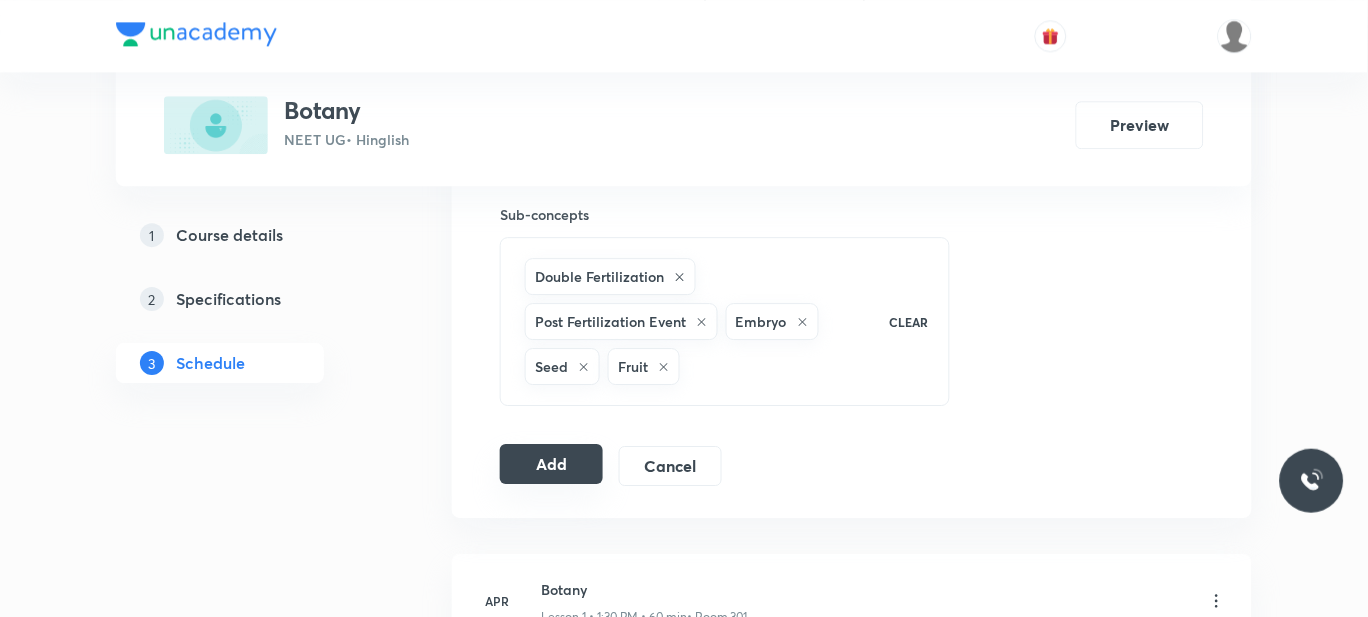 click on "Add" at bounding box center [551, 464] 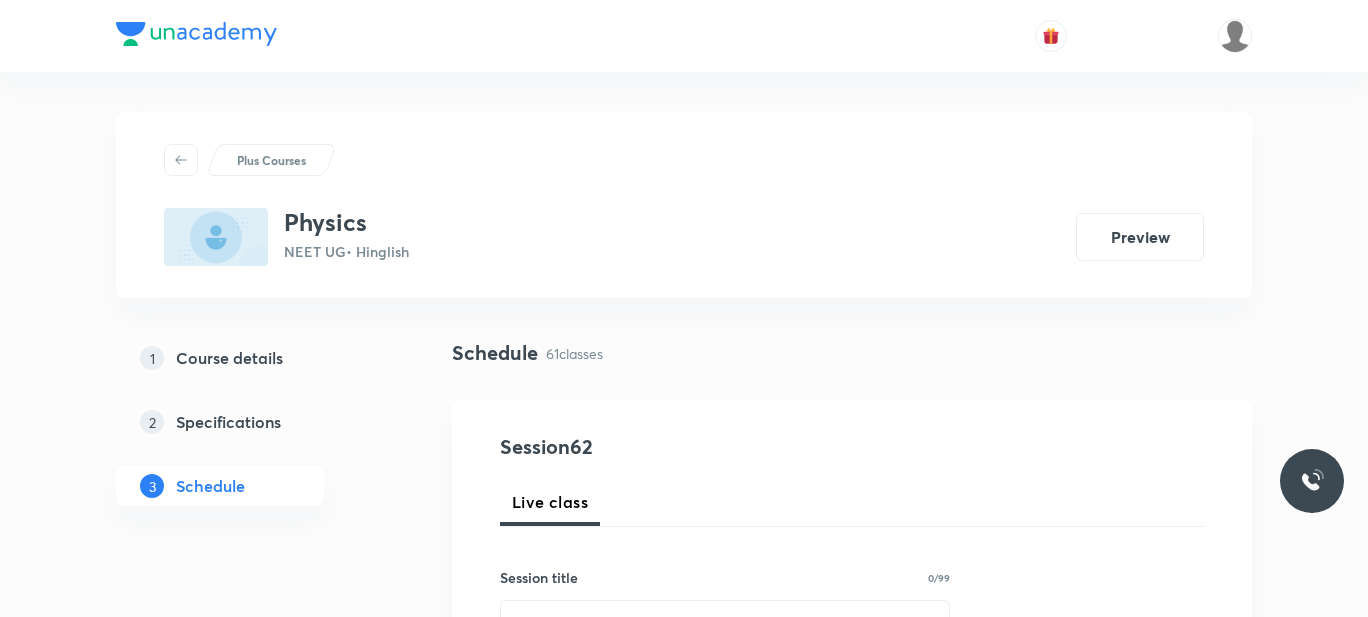 scroll, scrollTop: 0, scrollLeft: 0, axis: both 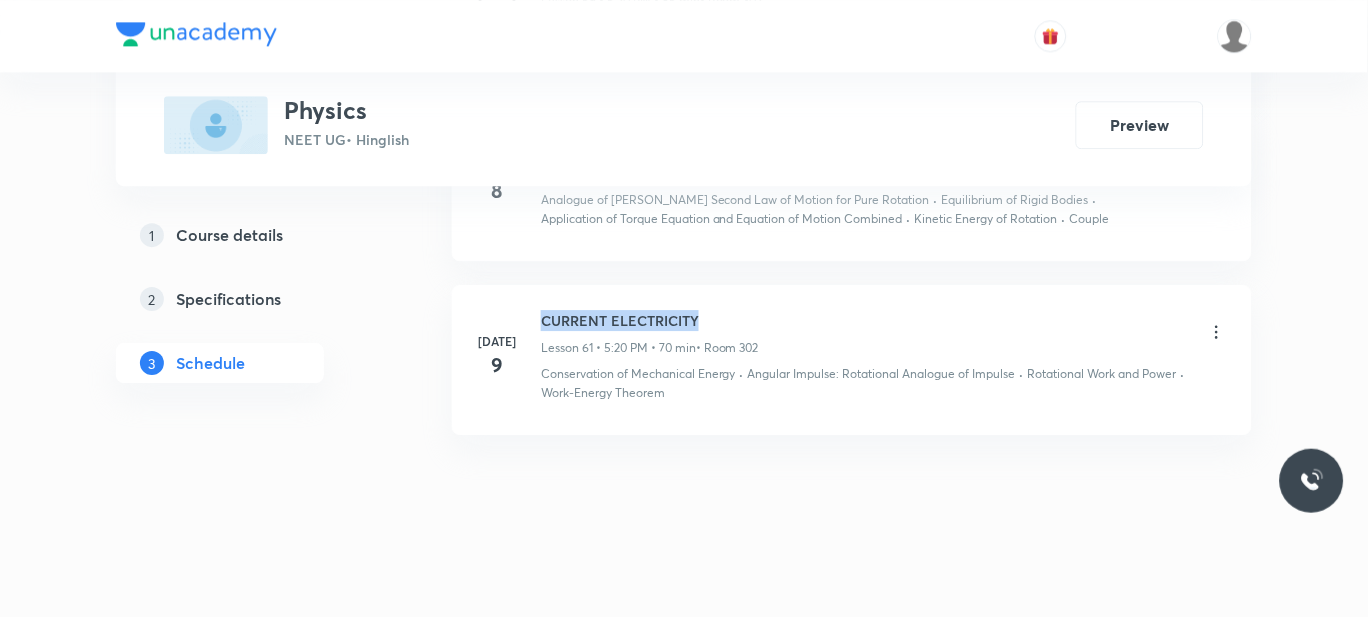 drag, startPoint x: 714, startPoint y: 315, endPoint x: 536, endPoint y: 314, distance: 178.0028 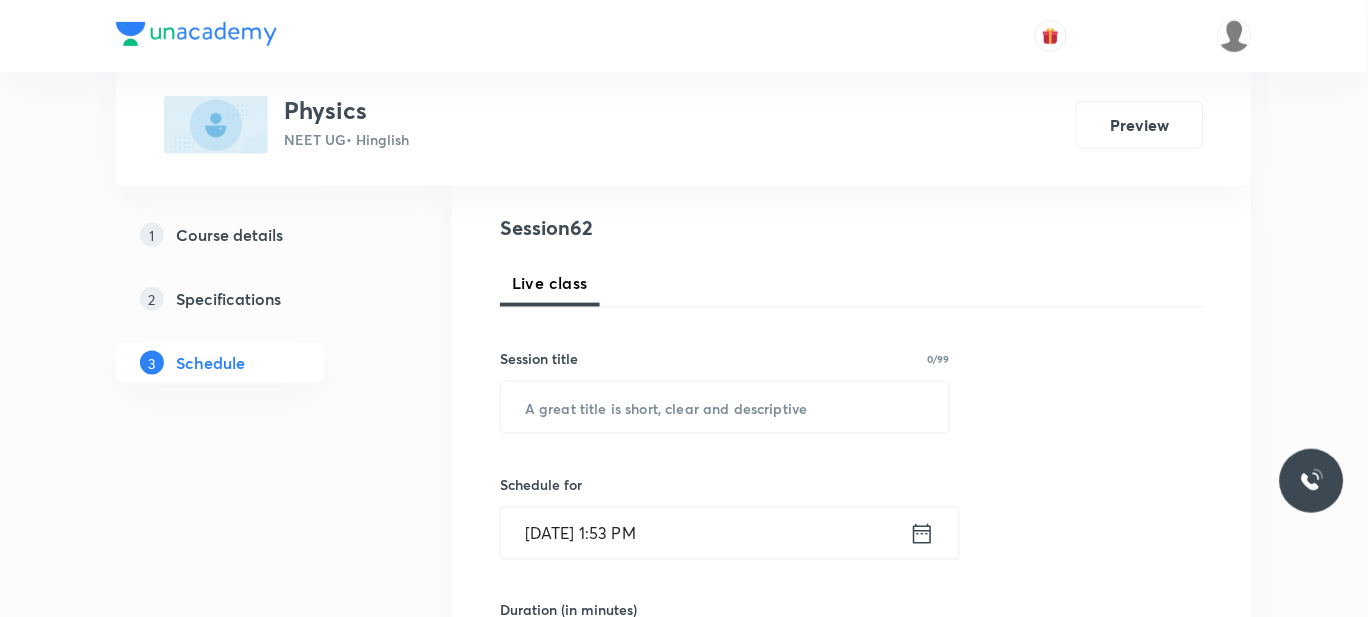 scroll, scrollTop: 244, scrollLeft: 0, axis: vertical 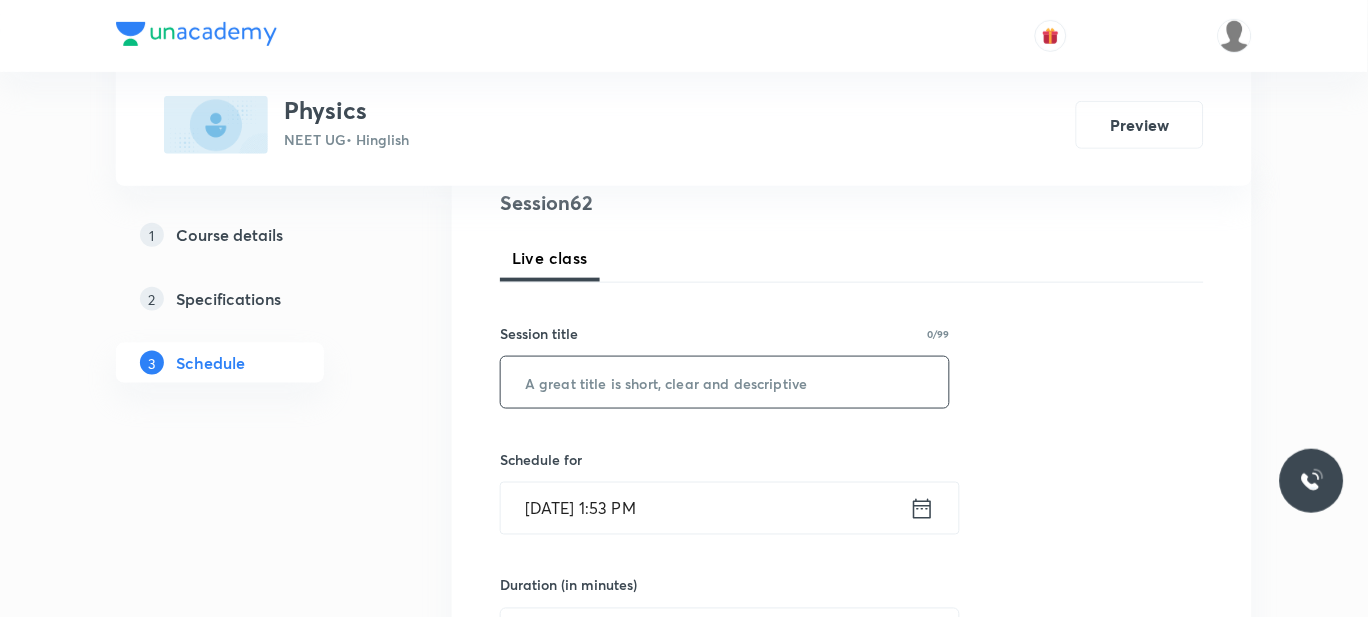 click at bounding box center (725, 382) 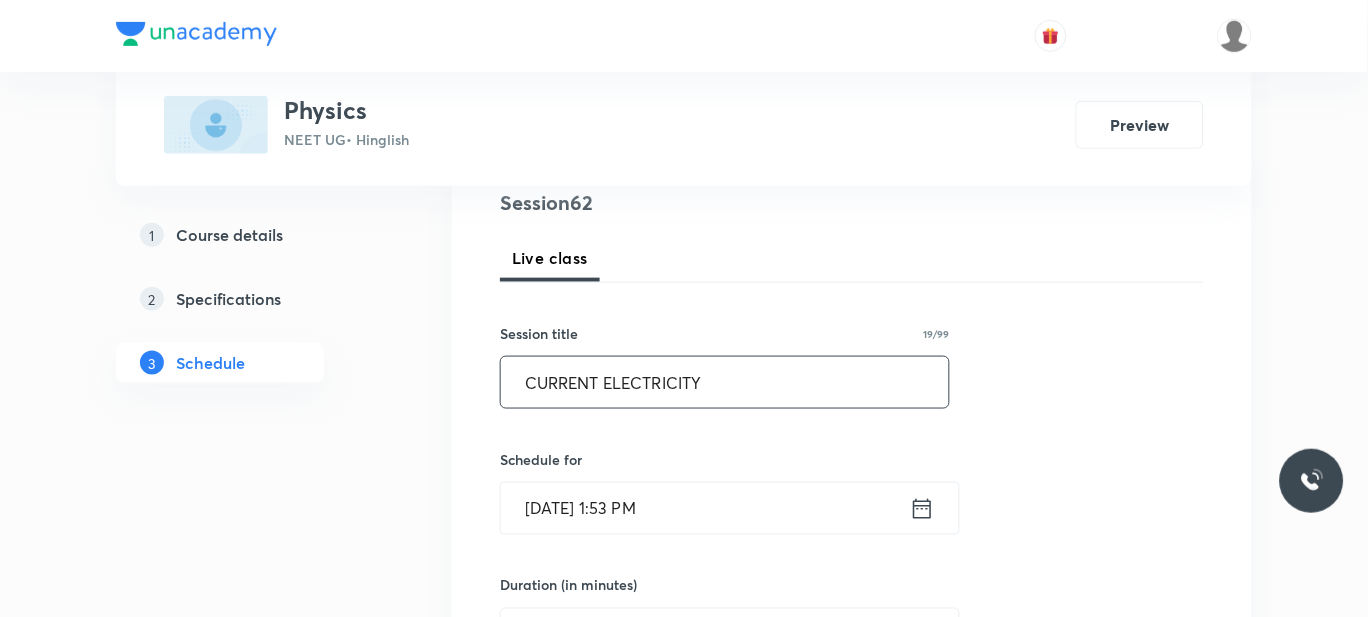 scroll, scrollTop: 412, scrollLeft: 0, axis: vertical 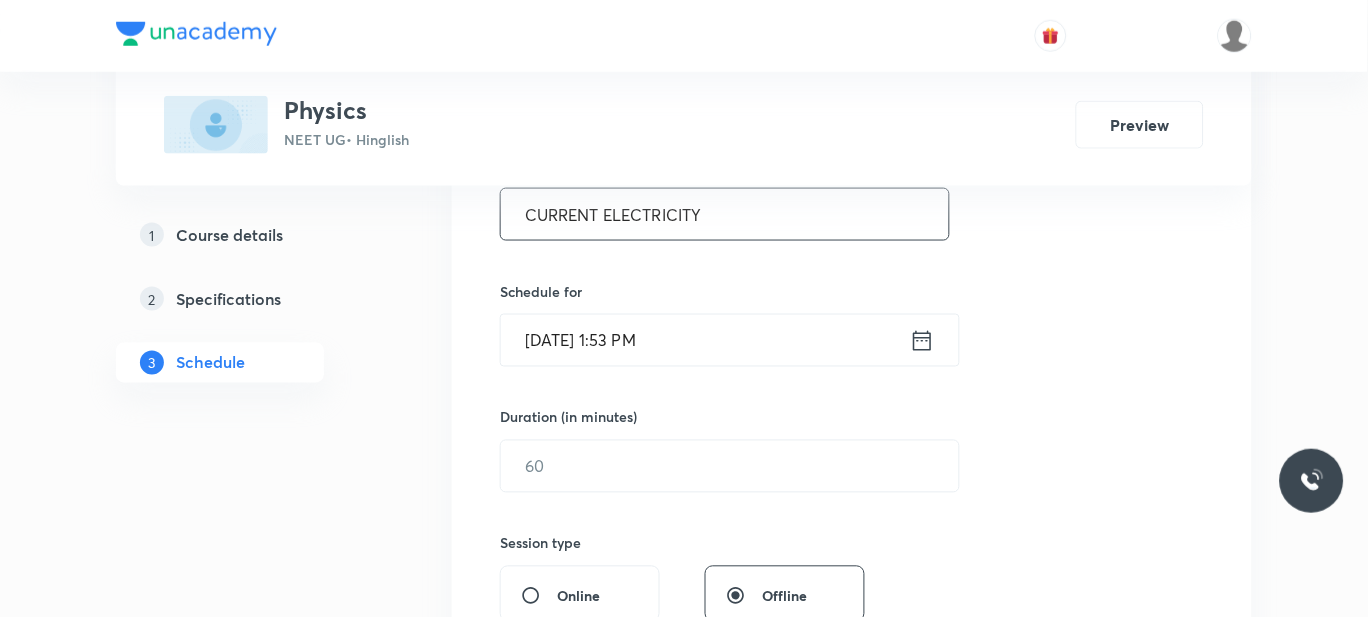 type on "CURRENT ELECTRICITY" 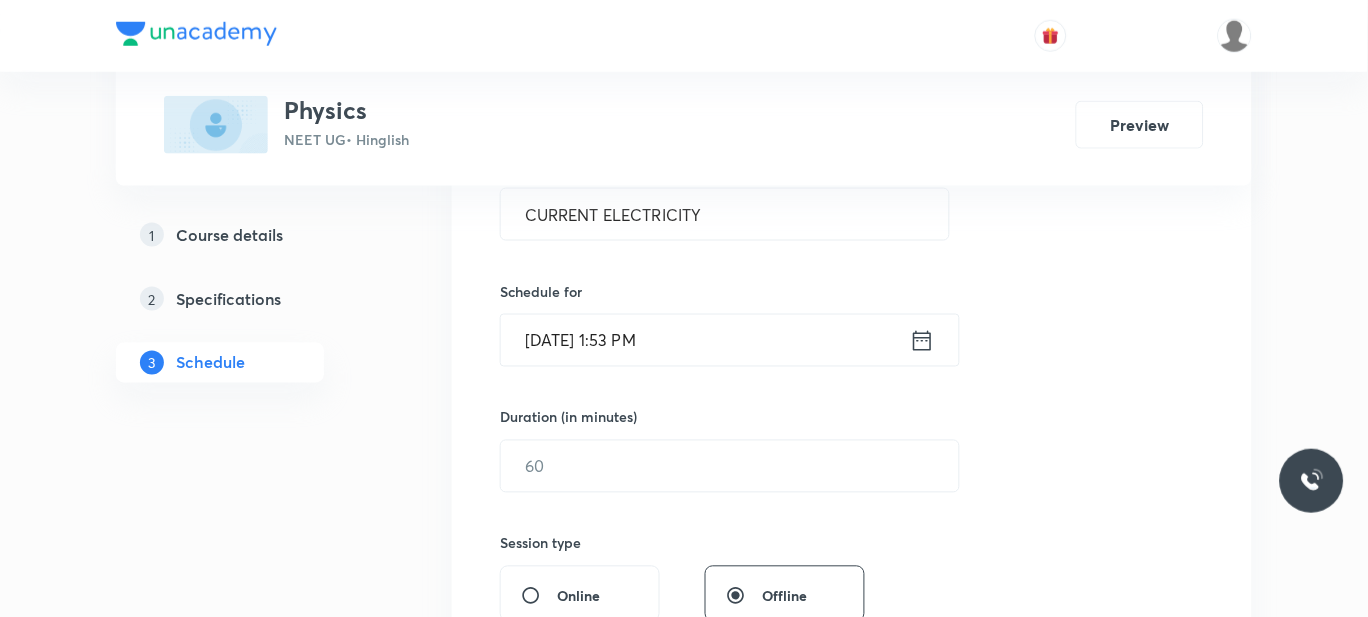 click on "Jul 10, 2025, 1:53 PM" at bounding box center (705, 340) 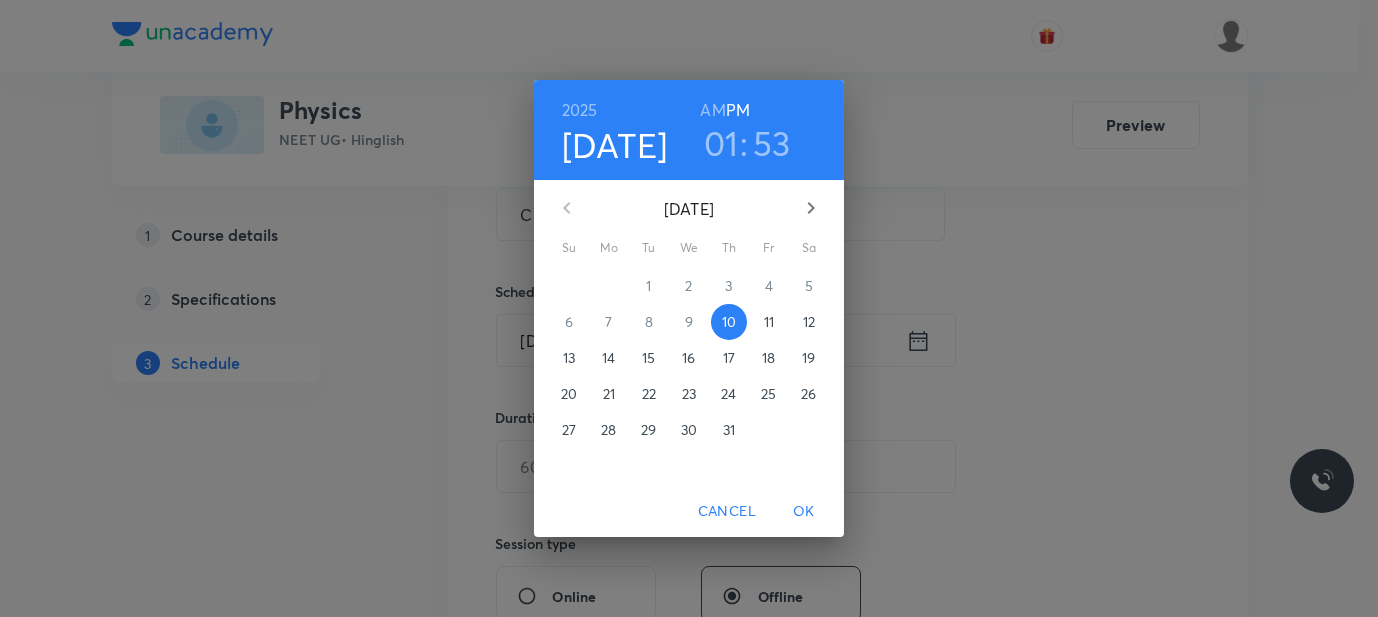 click on "AM" at bounding box center [712, 110] 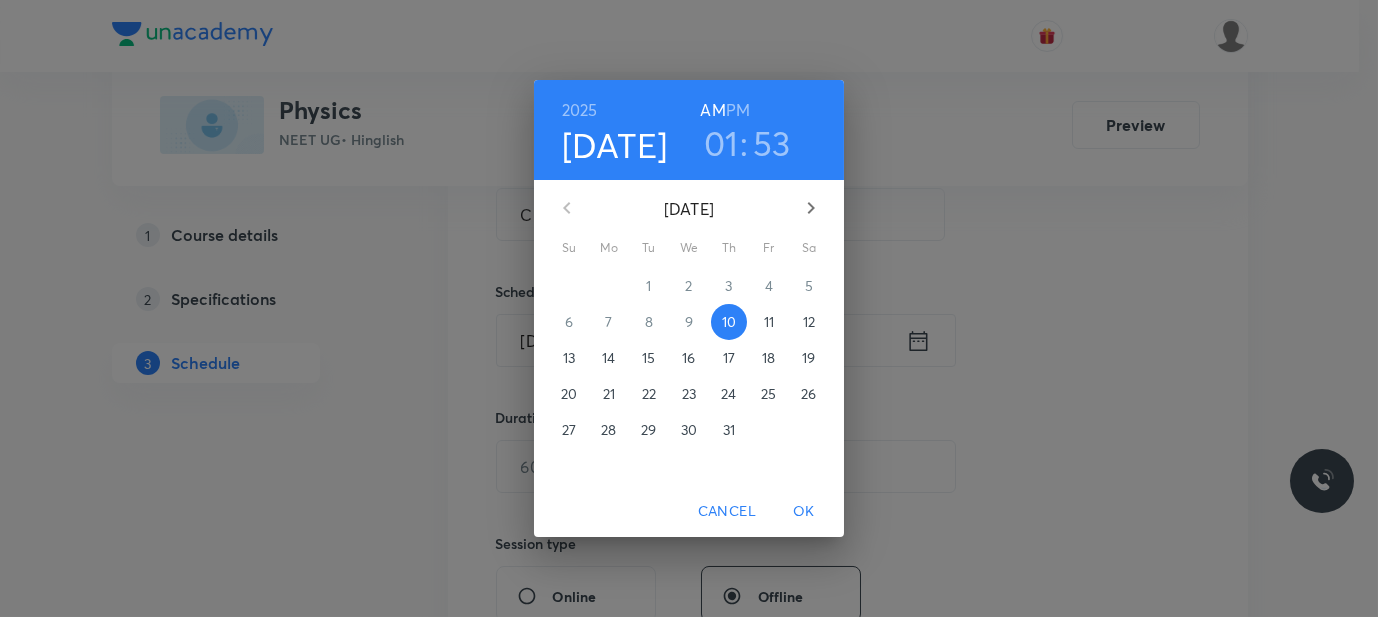 click on "01" at bounding box center (721, 143) 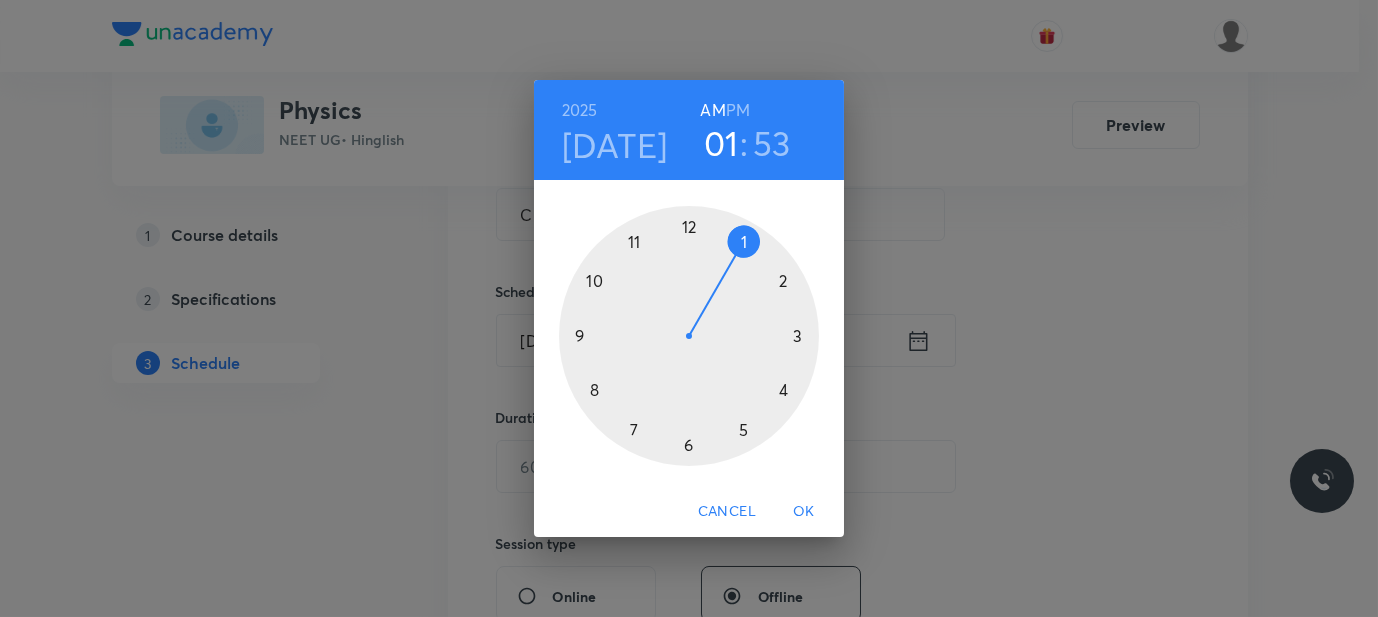 click at bounding box center (689, 336) 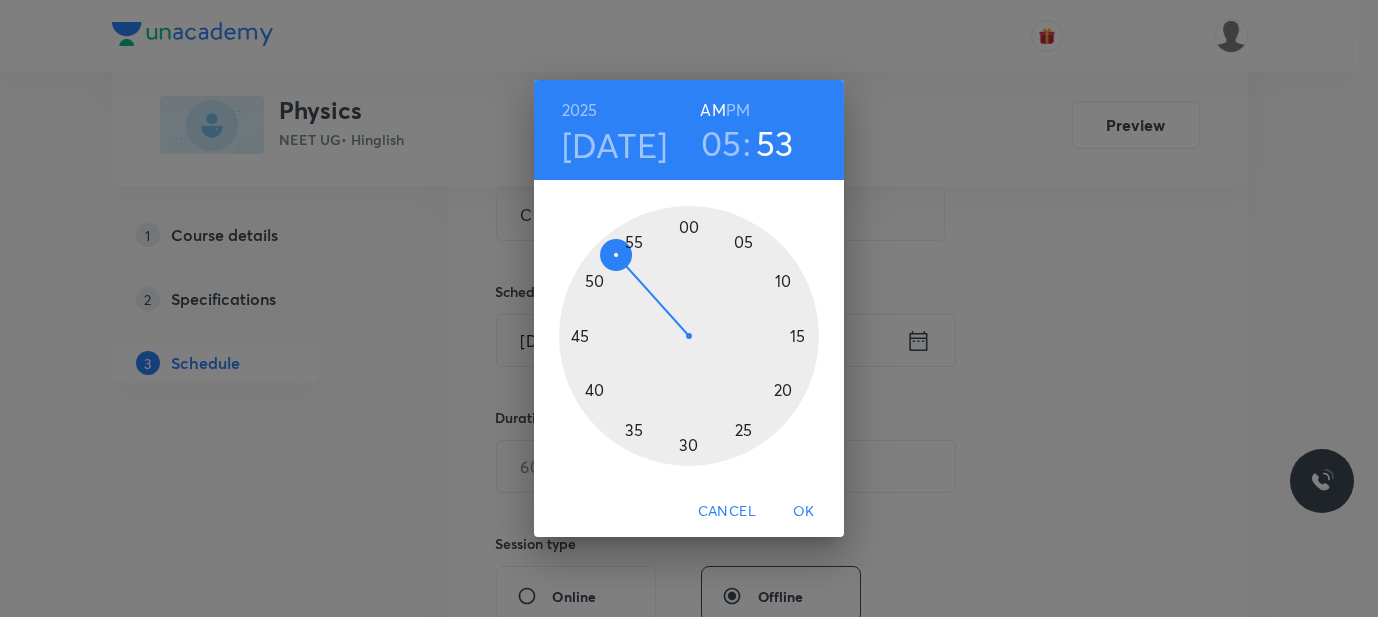click at bounding box center [689, 336] 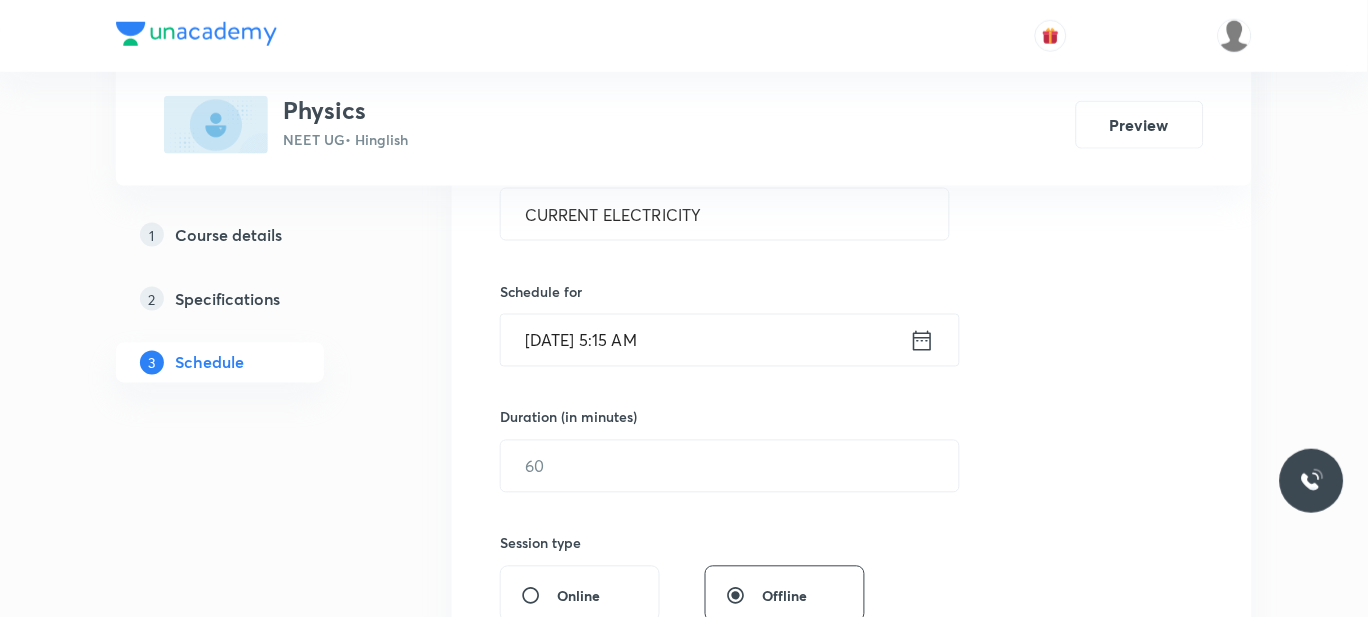 click on "Jul 10, 2025, 5:15 AM" at bounding box center (705, 340) 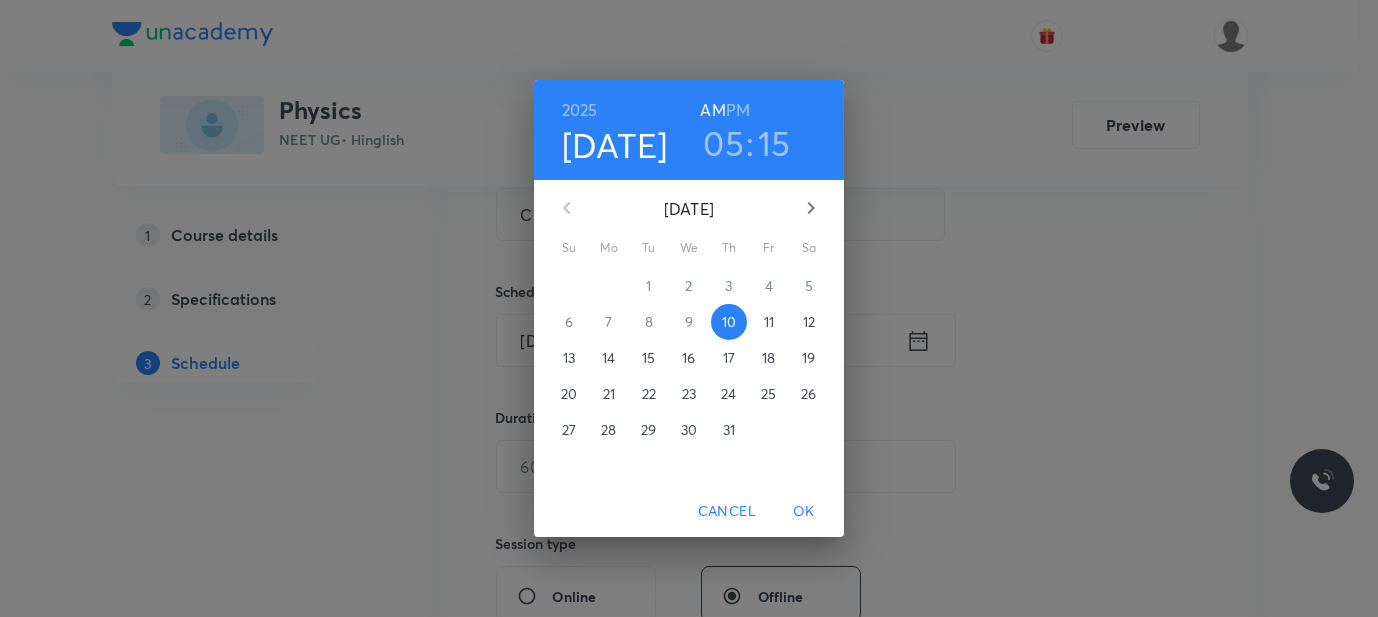 click on "PM" at bounding box center (738, 110) 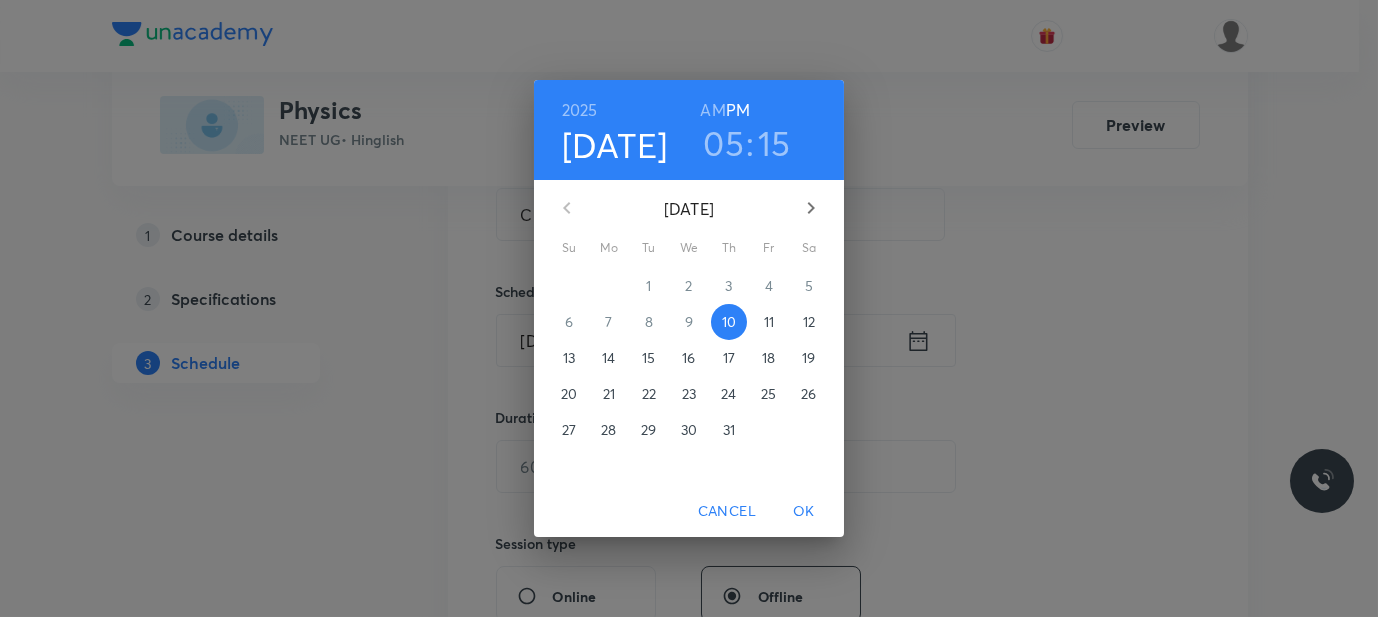 click on "OK" at bounding box center [804, 511] 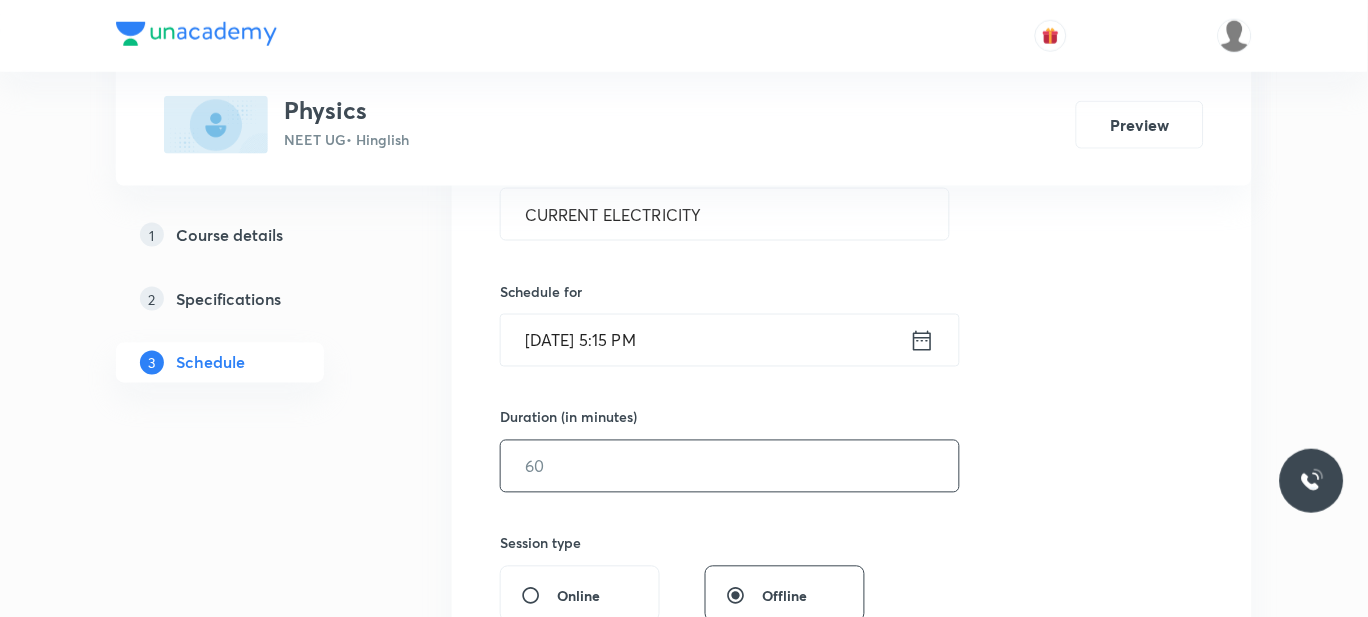 click at bounding box center (730, 466) 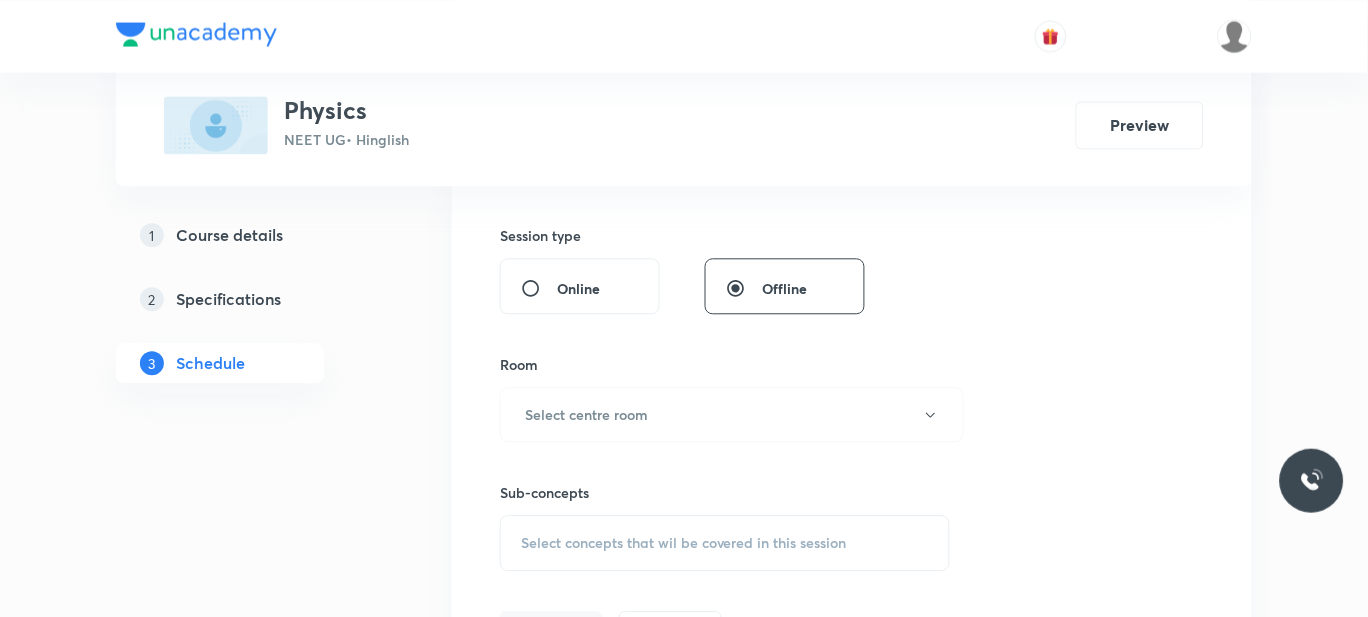 scroll, scrollTop: 787, scrollLeft: 0, axis: vertical 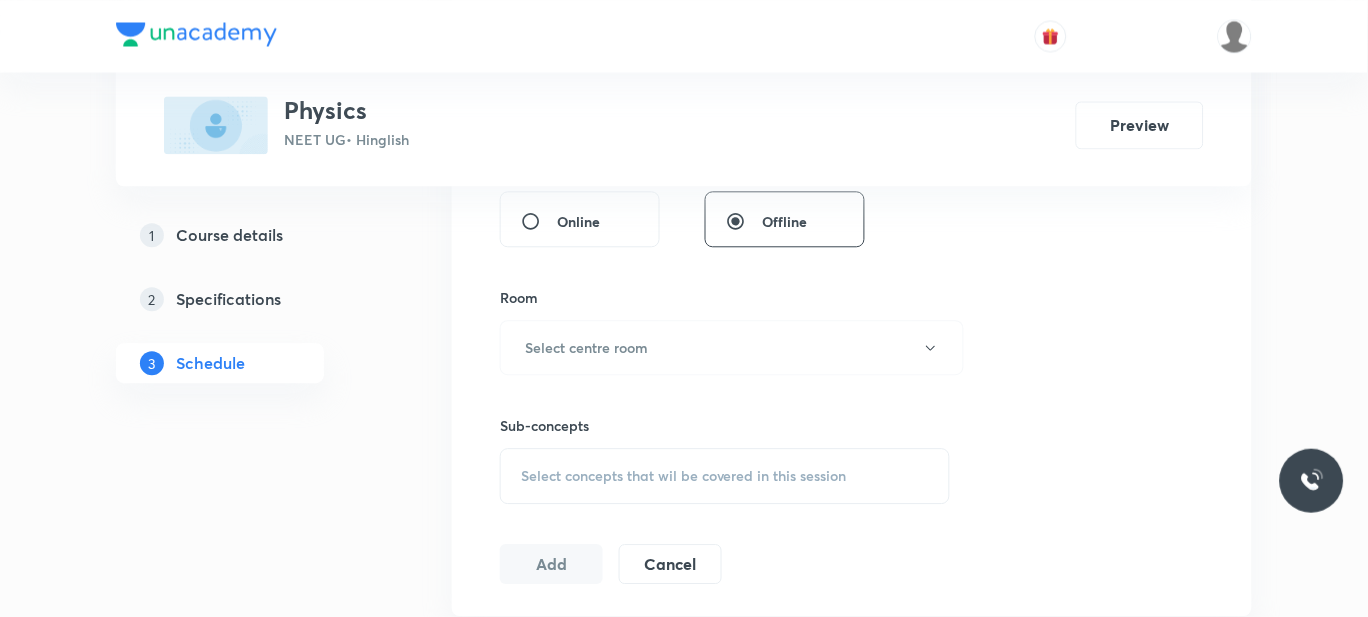 type on "90" 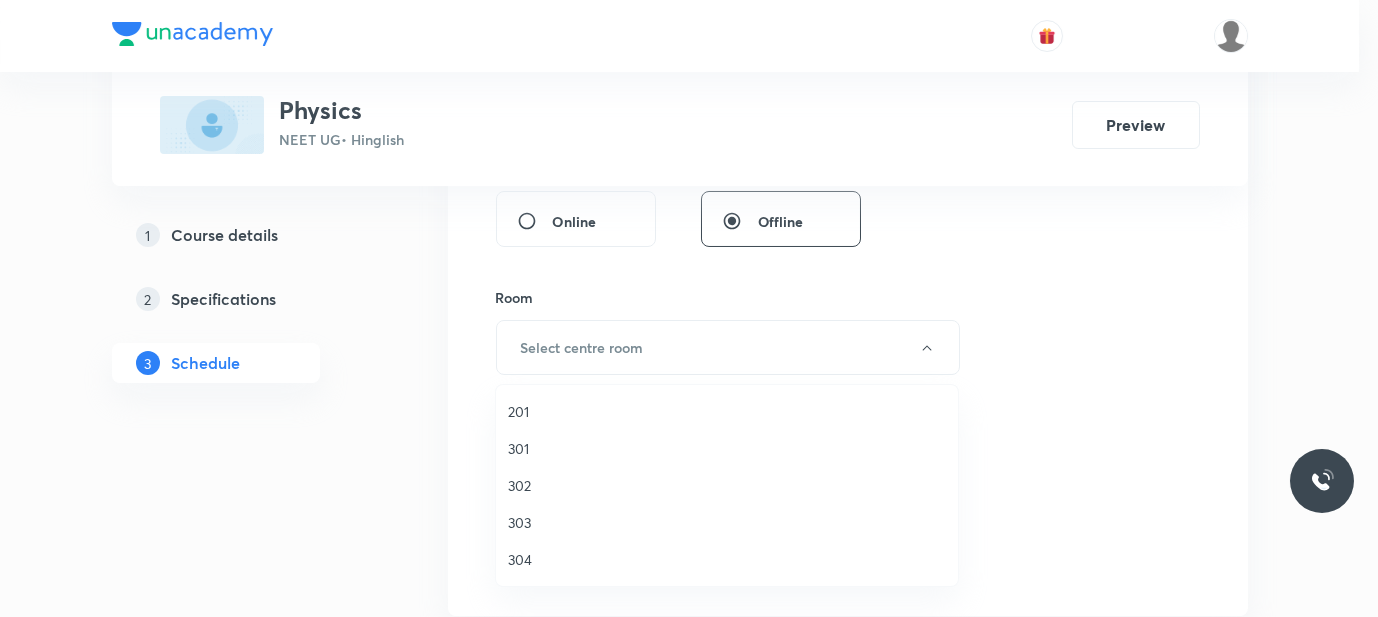click on "201" at bounding box center (727, 411) 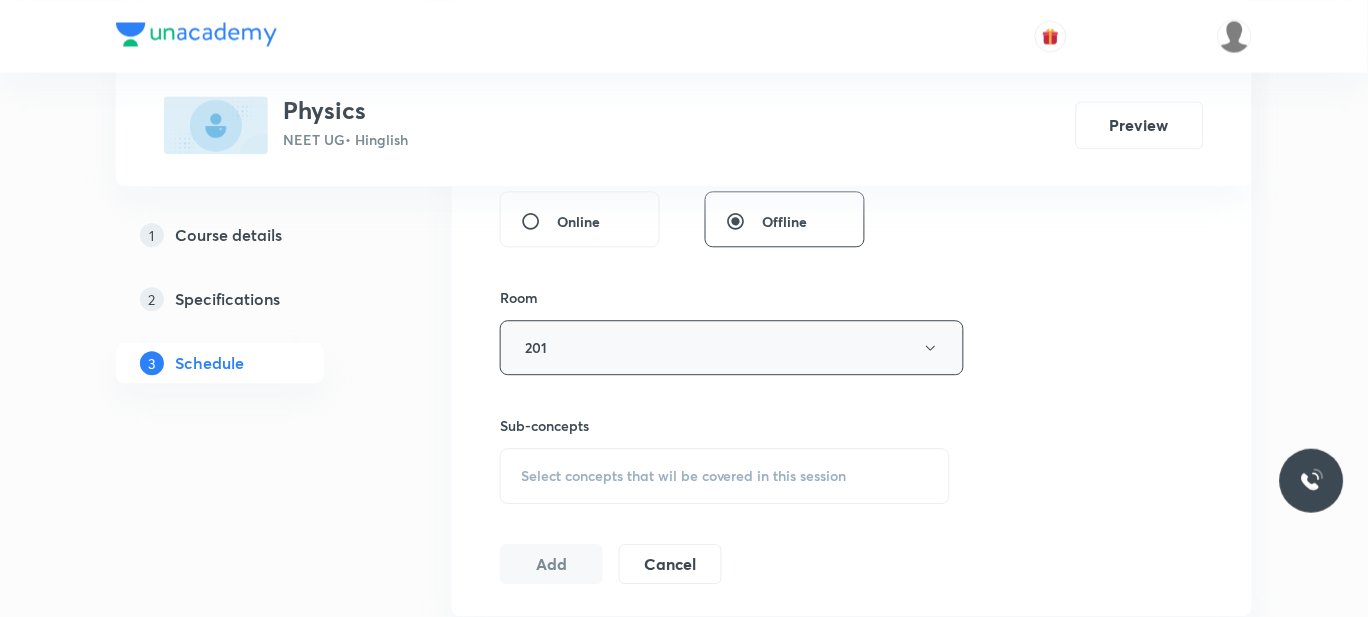 click on "201" at bounding box center (732, 347) 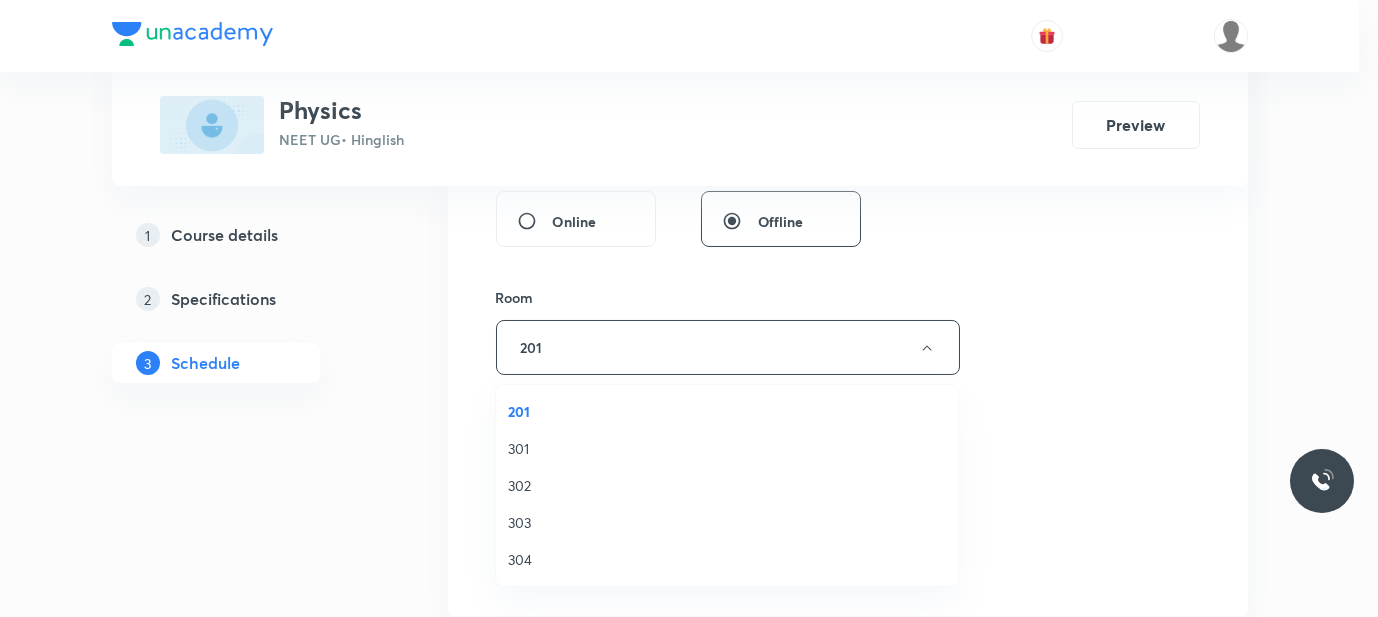 click on "302" at bounding box center [727, 485] 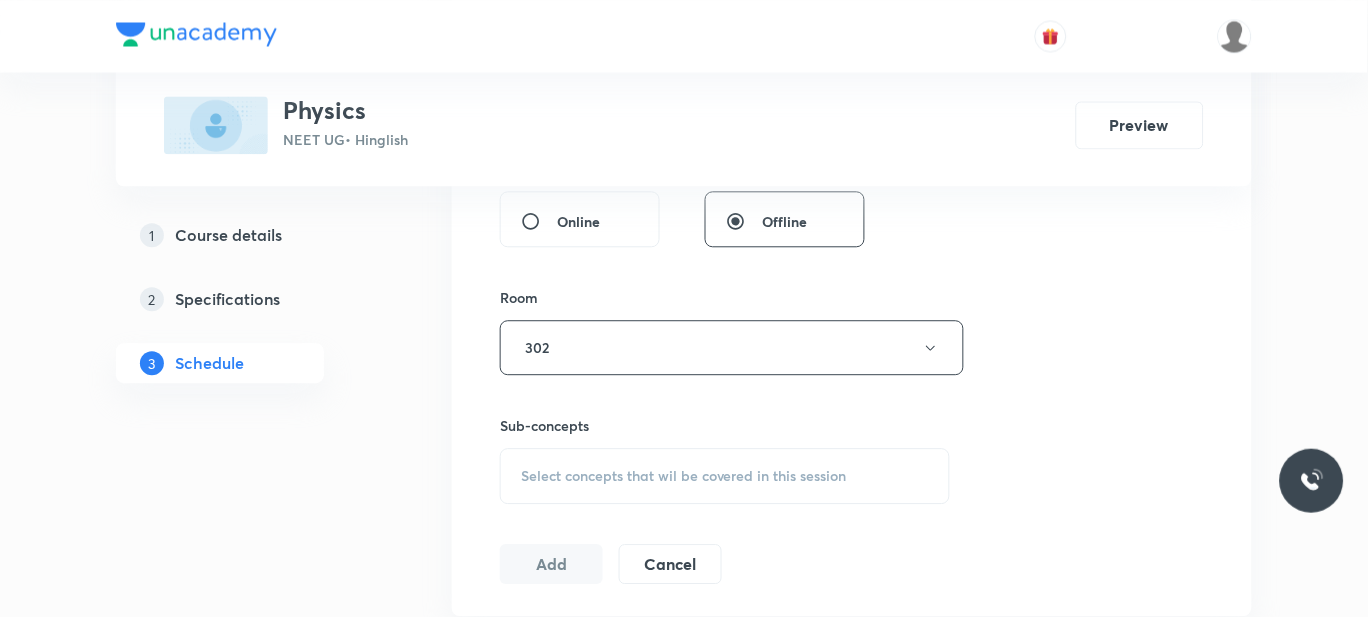 scroll, scrollTop: 973, scrollLeft: 0, axis: vertical 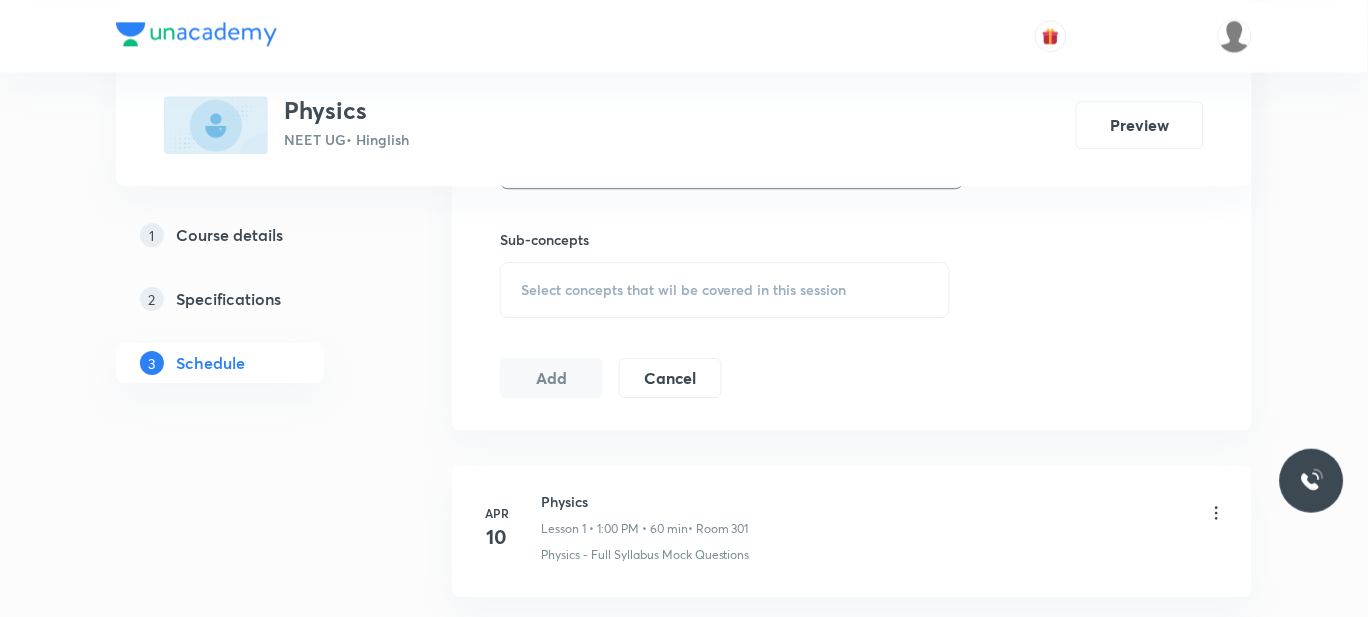 click on "Select concepts that wil be covered in this session" at bounding box center (684, 290) 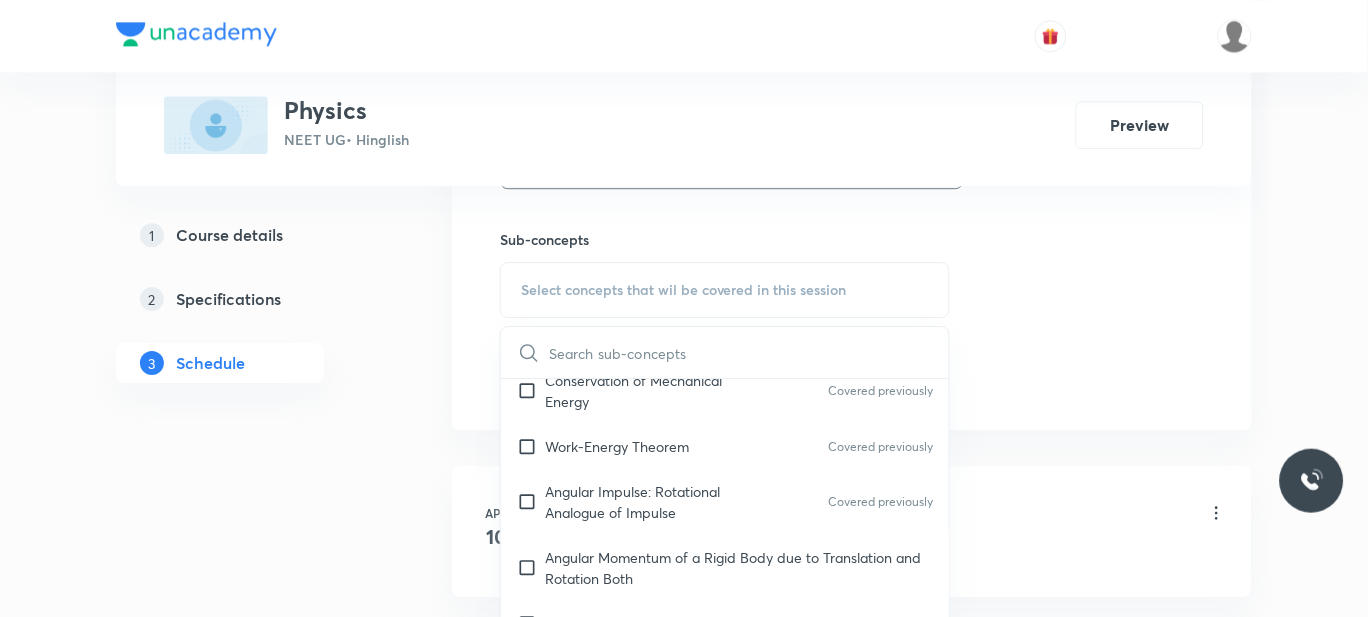 scroll, scrollTop: 7478, scrollLeft: 0, axis: vertical 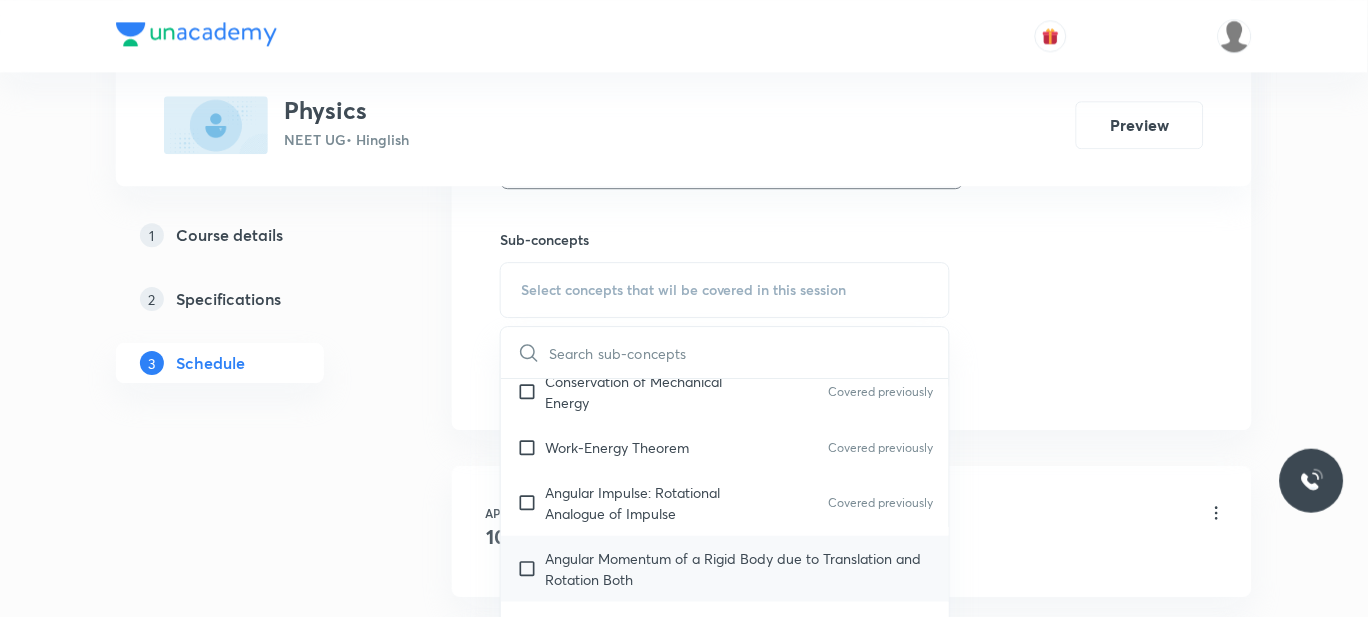 click on "Angular Momentum of a Rigid Body due to Translation and Rotation Both" at bounding box center [739, 569] 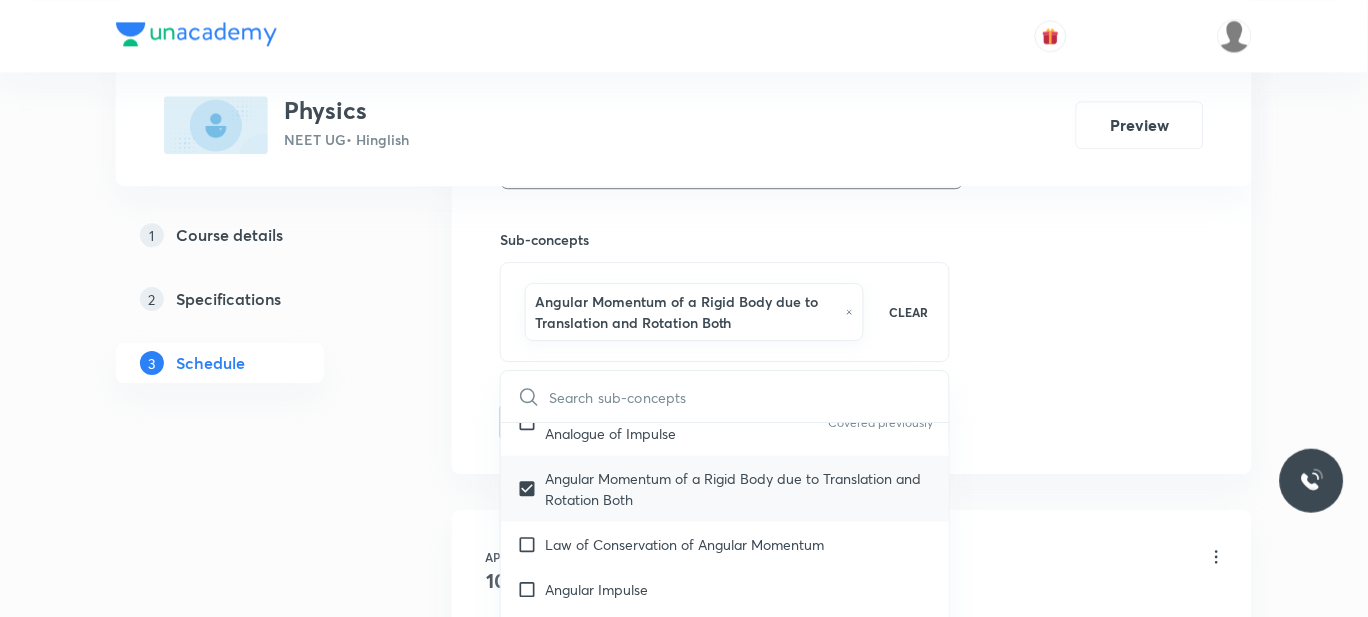 scroll, scrollTop: 7603, scrollLeft: 0, axis: vertical 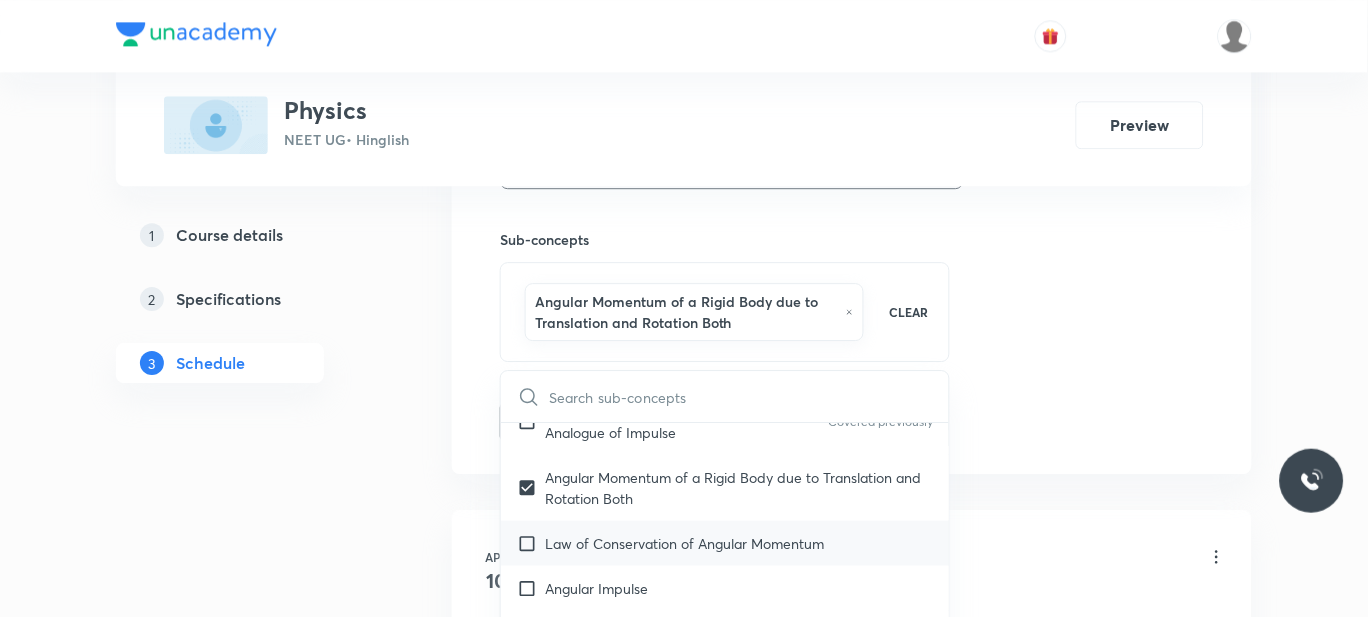 click on "Law of Conservation of Angular Momentum" at bounding box center (725, 543) 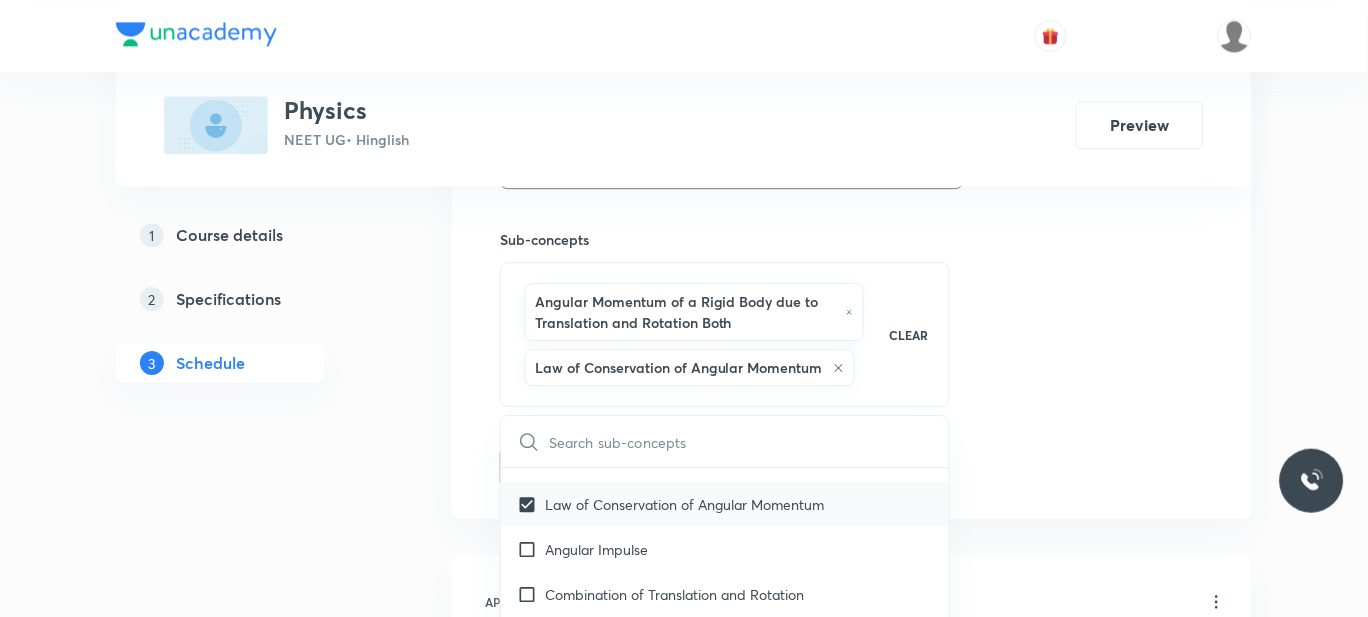 scroll, scrollTop: 7686, scrollLeft: 0, axis: vertical 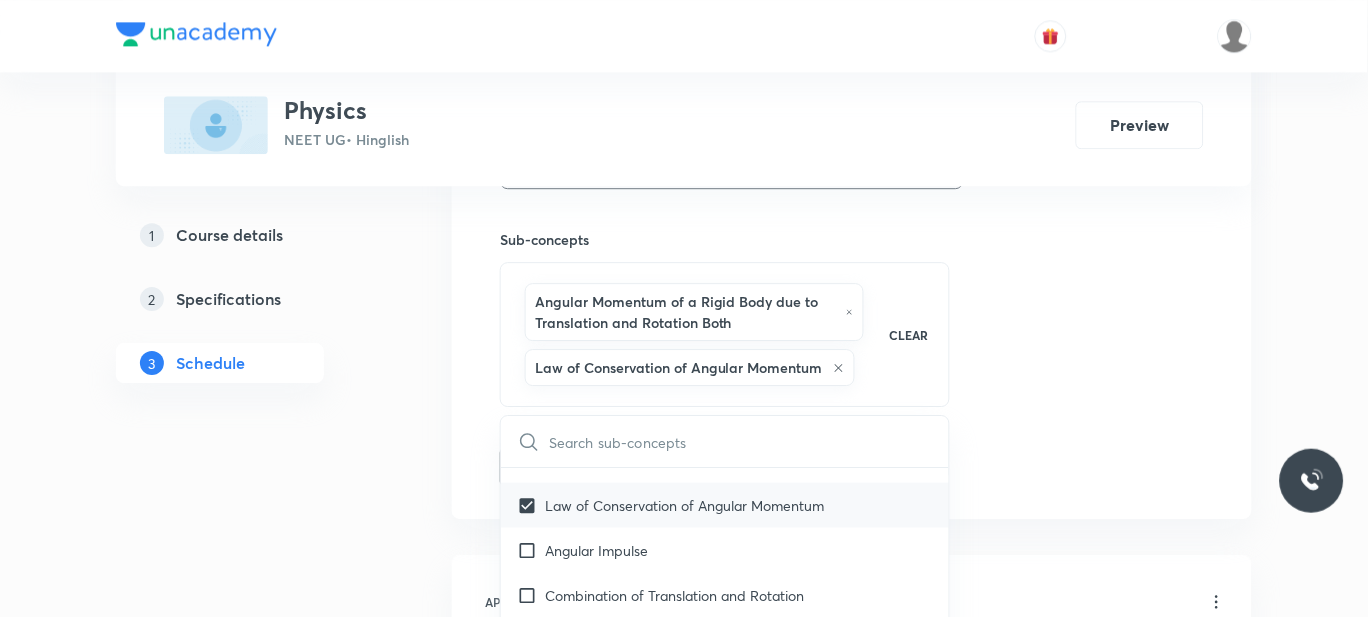 click on "Angular Impulse" at bounding box center [596, 550] 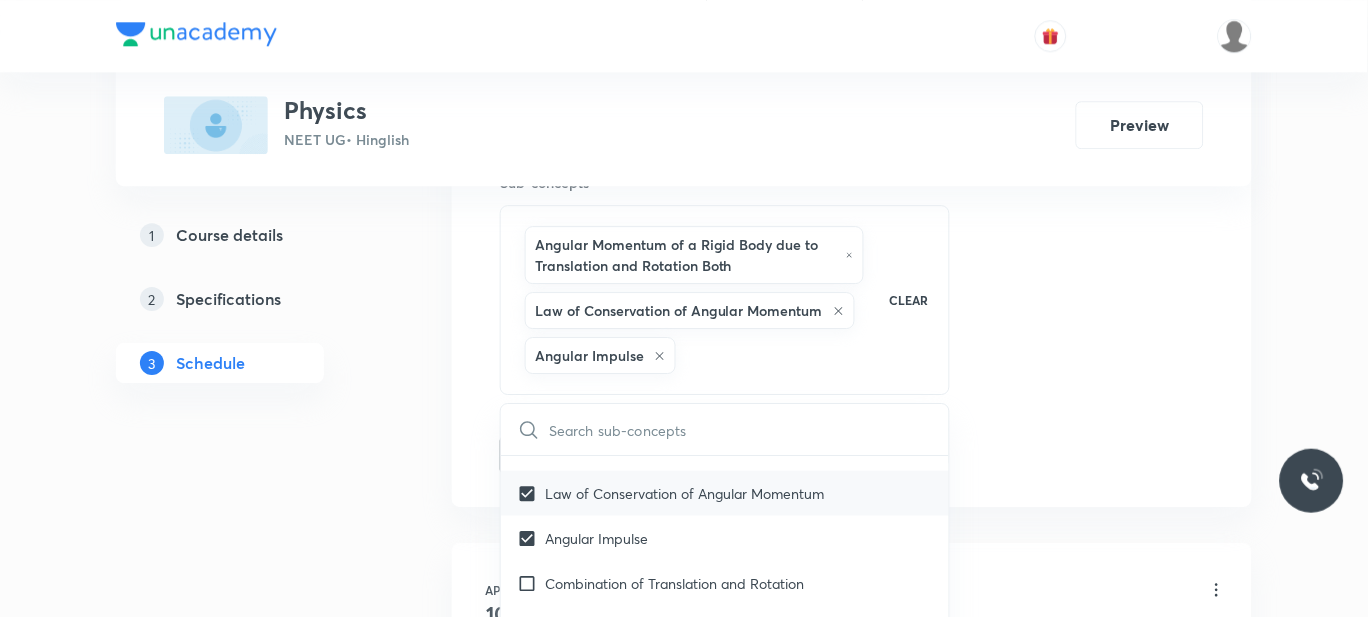scroll, scrollTop: 1036, scrollLeft: 0, axis: vertical 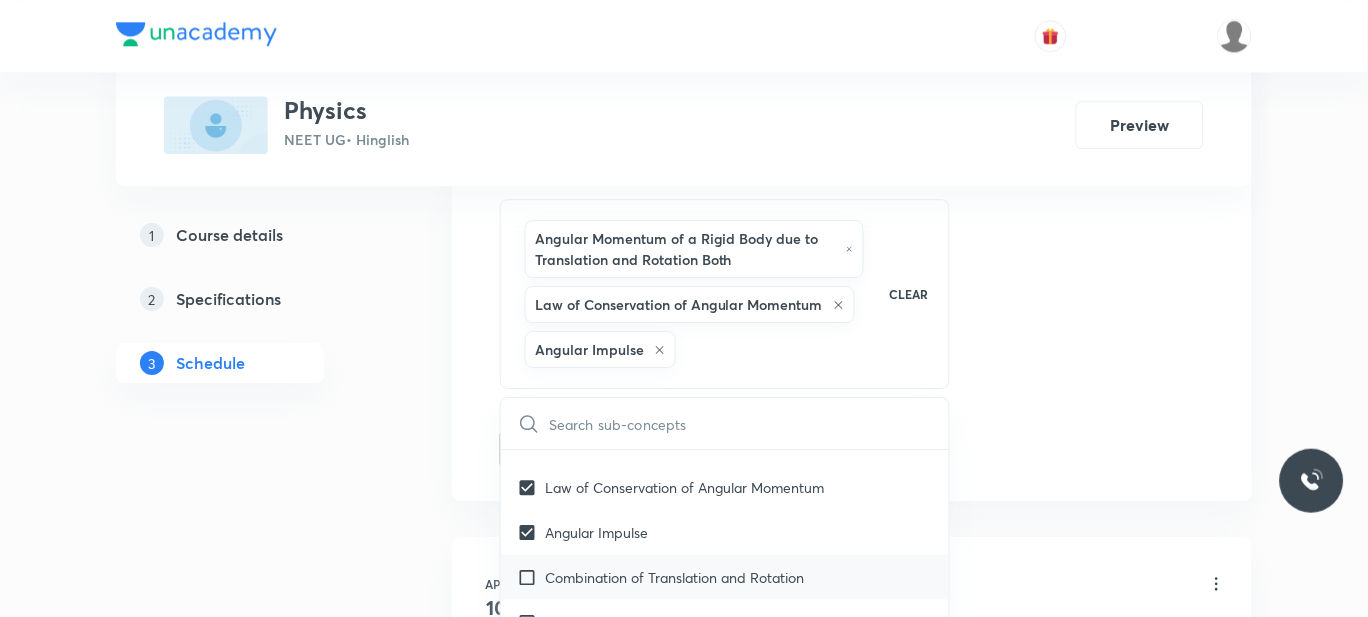 click on "Combination of Translation and Rotation" at bounding box center [674, 577] 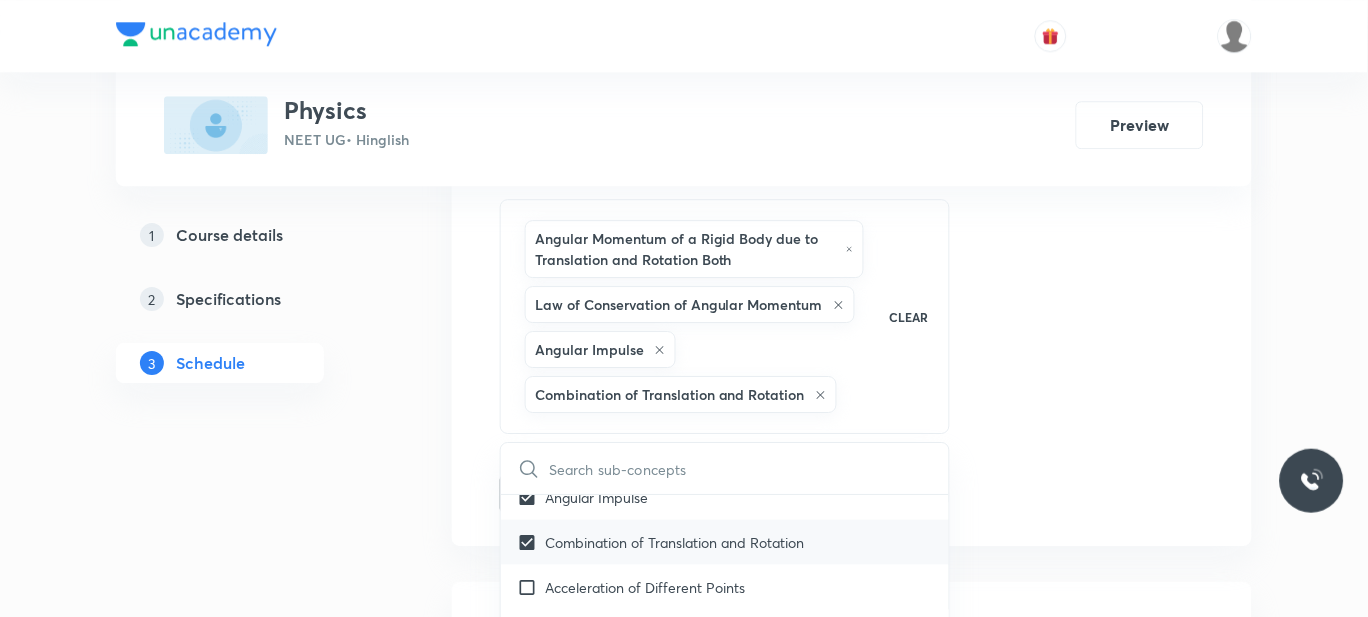 scroll, scrollTop: 7765, scrollLeft: 0, axis: vertical 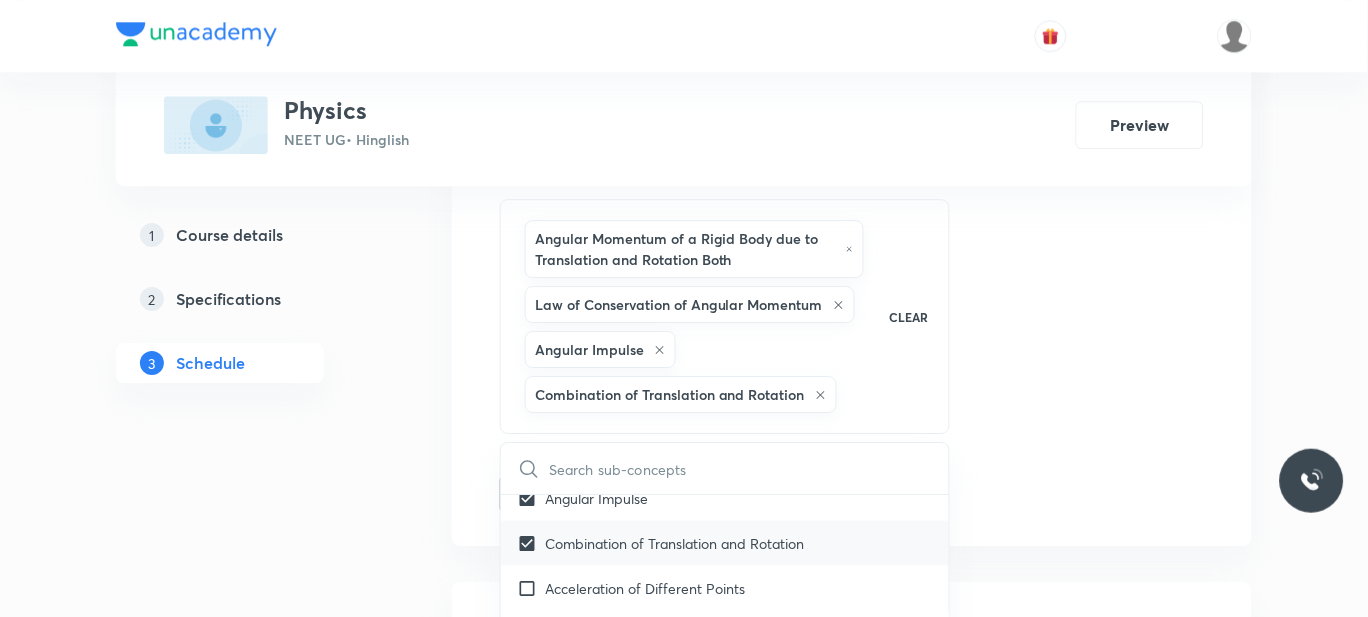 click on "Acceleration of Different Points" at bounding box center (725, 588) 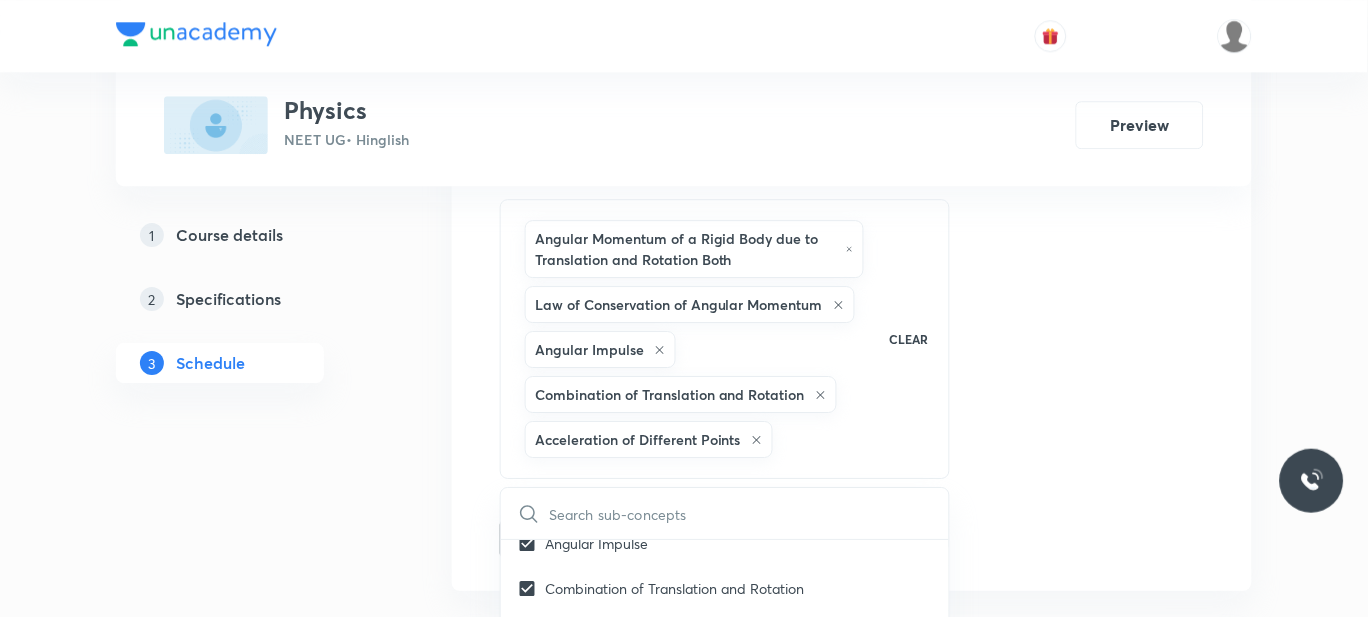 click on "Plus Courses Physics NEET UG  • Hinglish Preview 1 Course details 2 Specifications 3 Schedule Schedule 61  classes Session  62 Live class Session title 19/99 CURRENT ELECTRICITY ​ Schedule for Jul 10, 2025, 5:15 PM ​ Duration (in minutes) 90 ​   Session type Online Offline Room 302 Sub-concepts Angular Momentum of a Rigid Body due to Translation and Rotation Both Law of Conservation of Angular Momentum  Angular Impulse  Combination of Translation and Rotation Acceleration of Different Points  CLEAR ​ Physics - Full Syllabus Mock Questions Physics - Full Syllabus Mock Questions Covered previously Physics Previous Year Question Physics Previous Year Question Units & Dimensions Physical quantity Covered previously Applications of Dimensional Analysis Covered previously Significant Figures Covered previously Units of Physical Quantities Covered previously System of Units Covered previously Dimensions of Some Mathematical Functions Covered previously Unit and Dimension Covered previously Cross Product 10" at bounding box center [684, 4962] 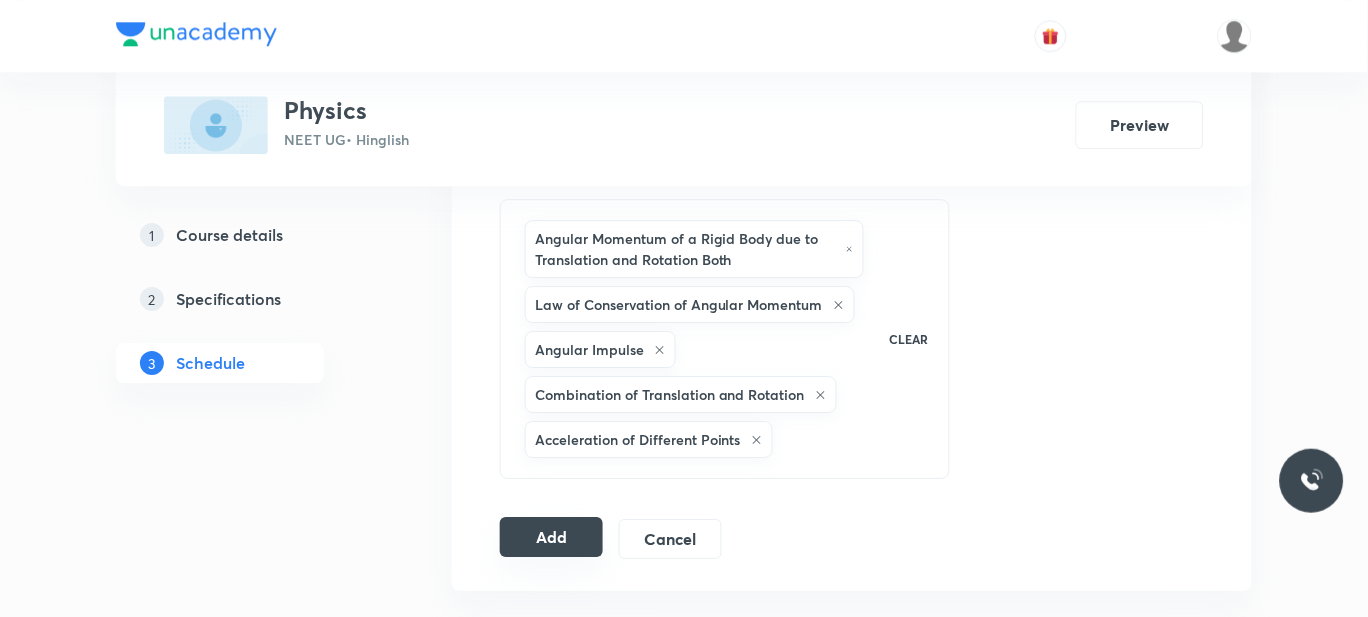 click on "Add" at bounding box center [551, 537] 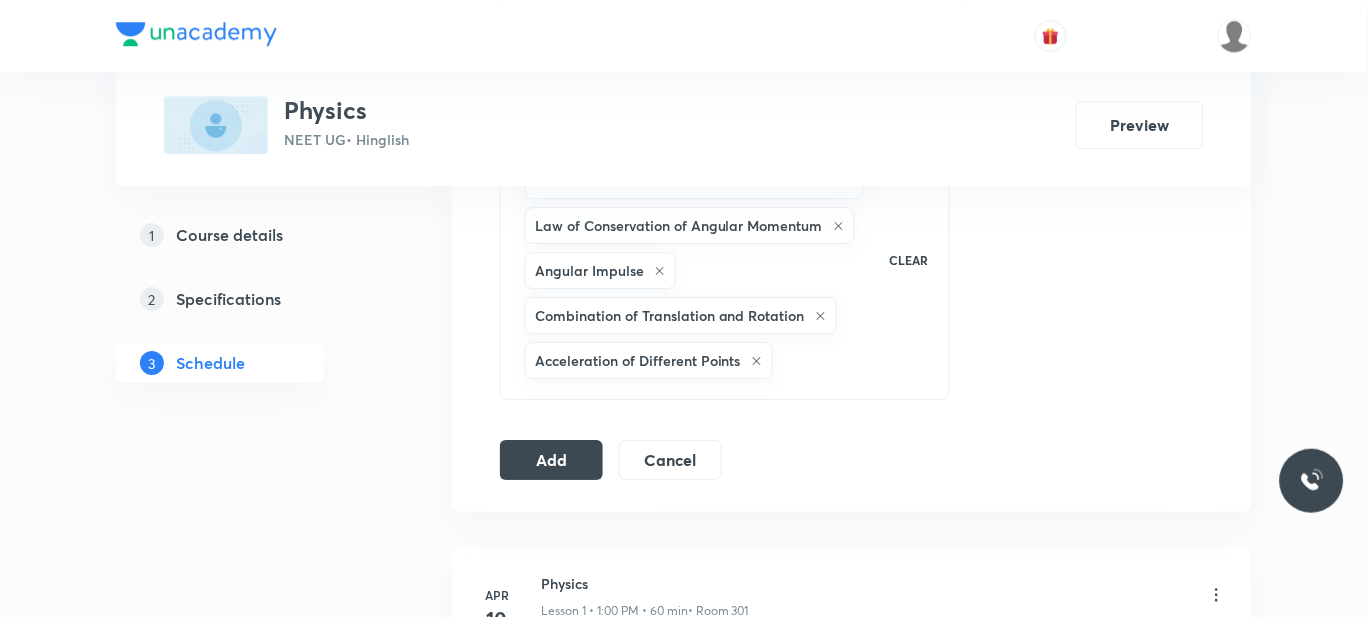 scroll, scrollTop: 1193, scrollLeft: 0, axis: vertical 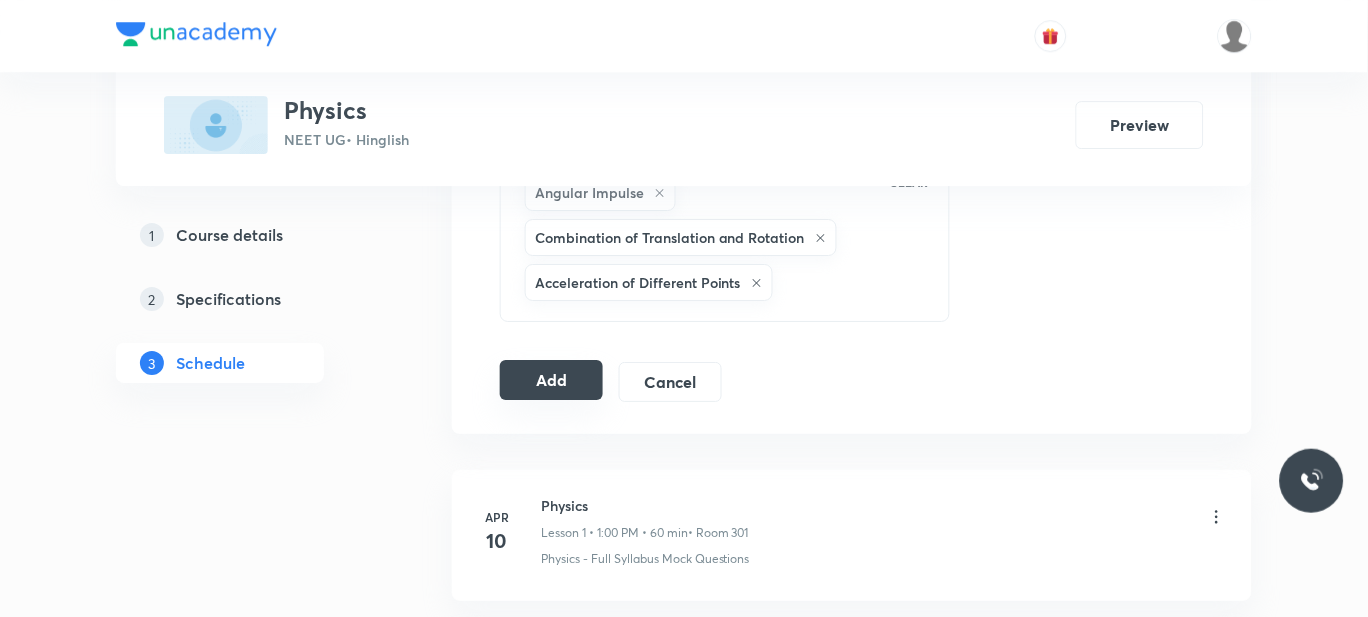 click on "Add" at bounding box center [551, 380] 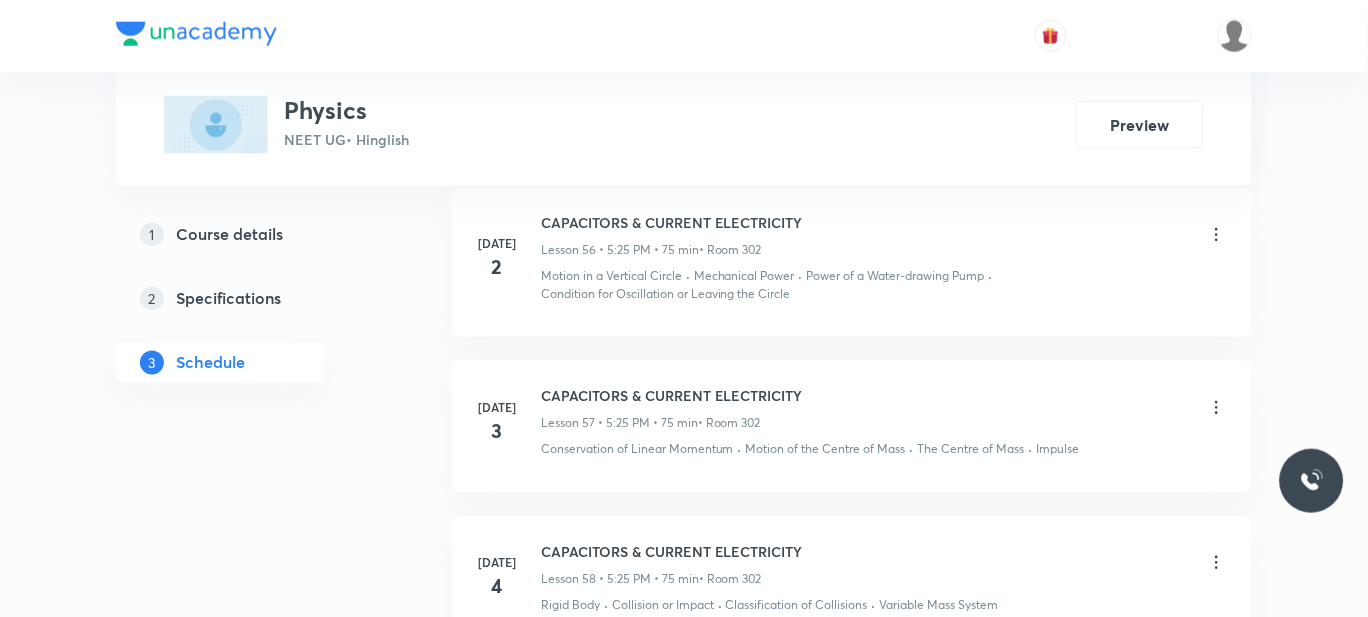 scroll, scrollTop: 11299, scrollLeft: 0, axis: vertical 